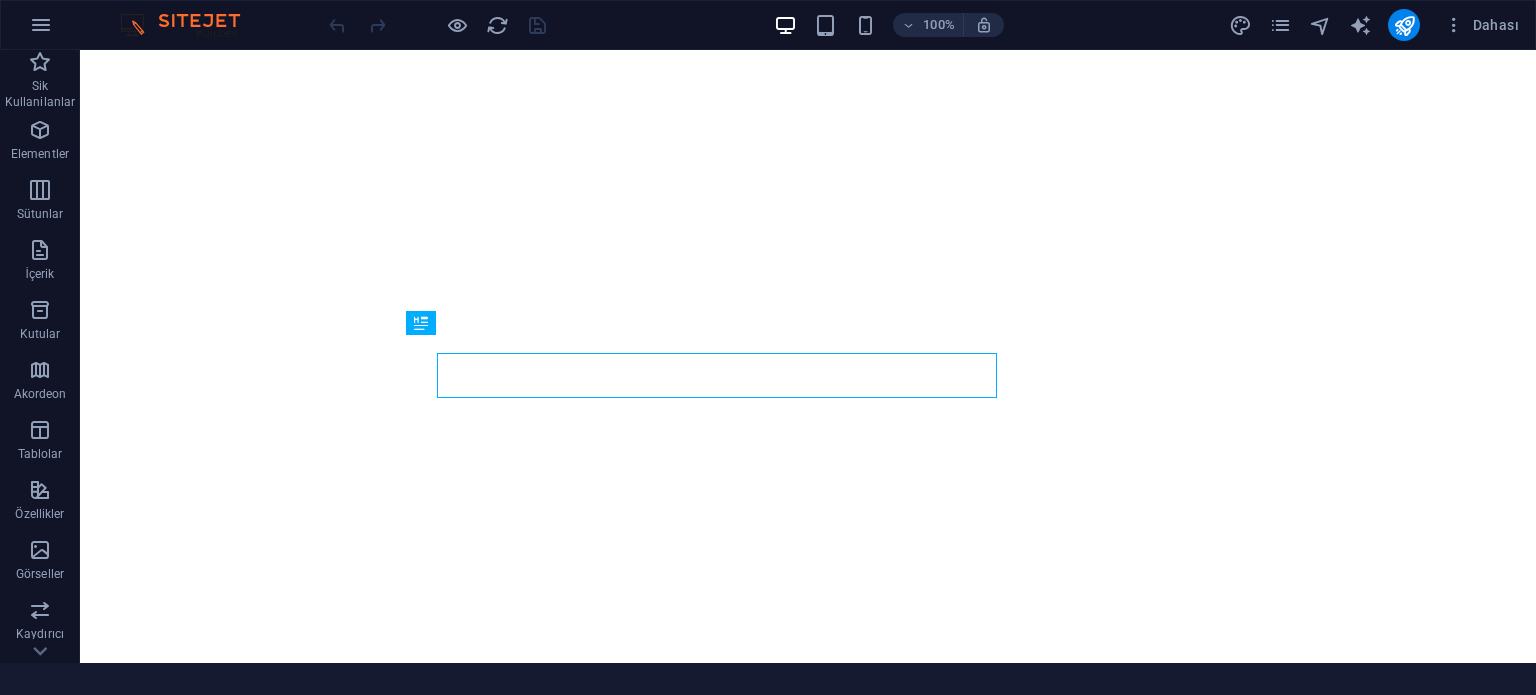 scroll, scrollTop: 0, scrollLeft: 0, axis: both 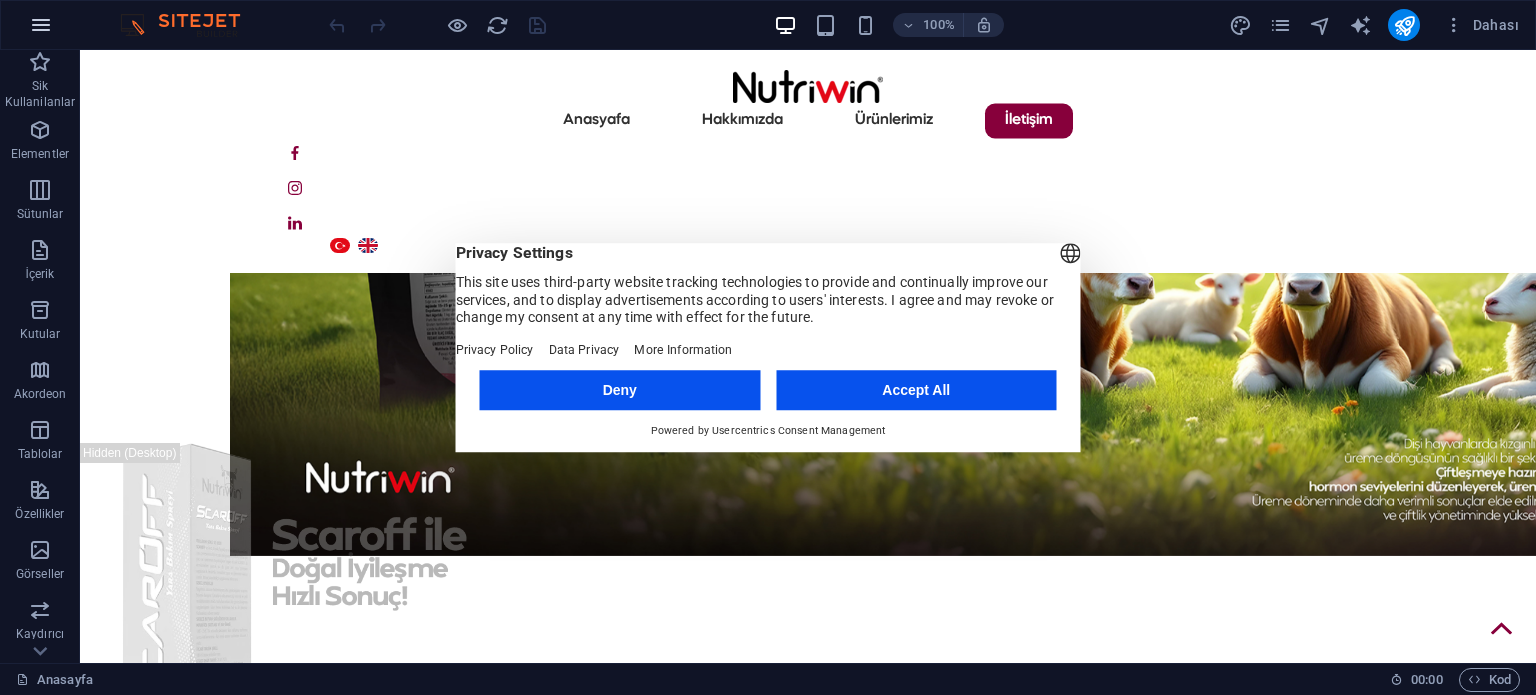 click at bounding box center [41, 25] 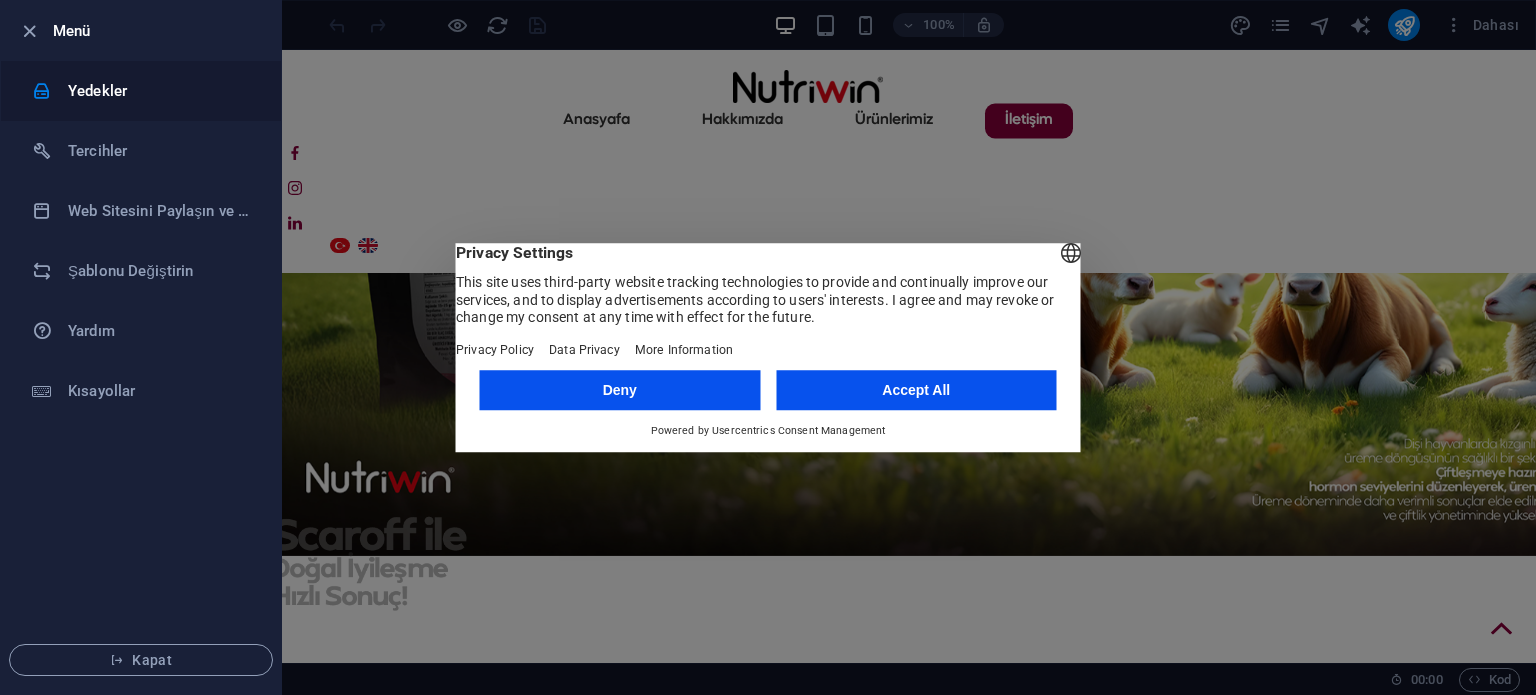 click on "Yedekler" at bounding box center (160, 91) 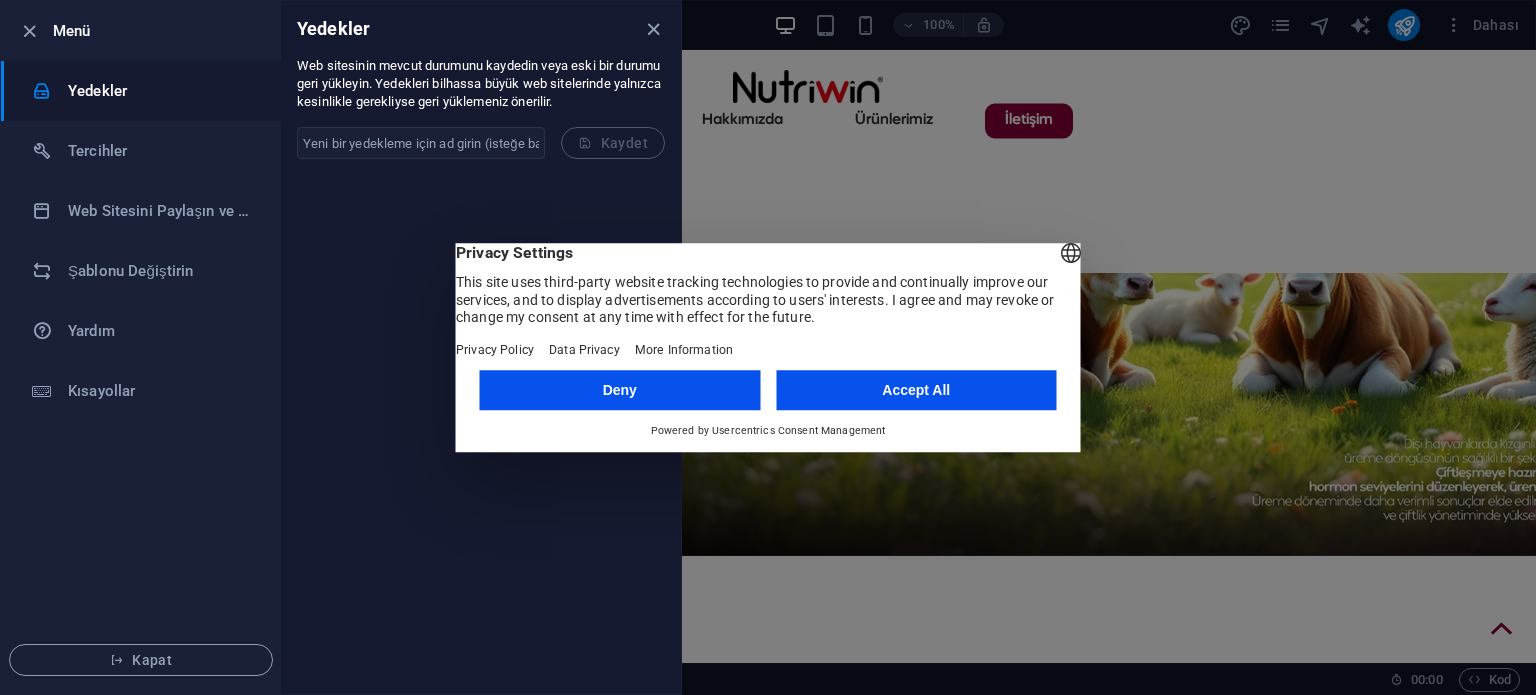scroll, scrollTop: 9982, scrollLeft: 0, axis: vertical 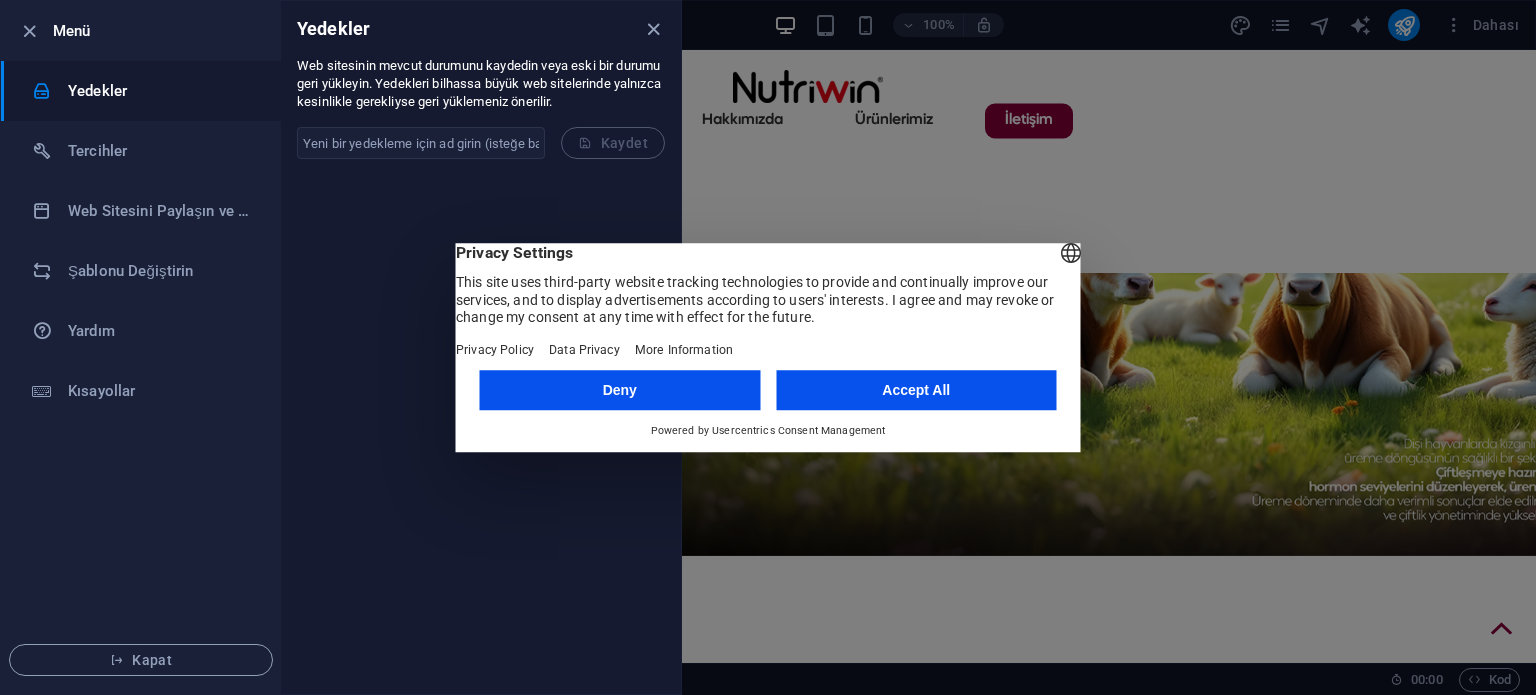 click on "​ Kaydet" at bounding box center [481, 143] 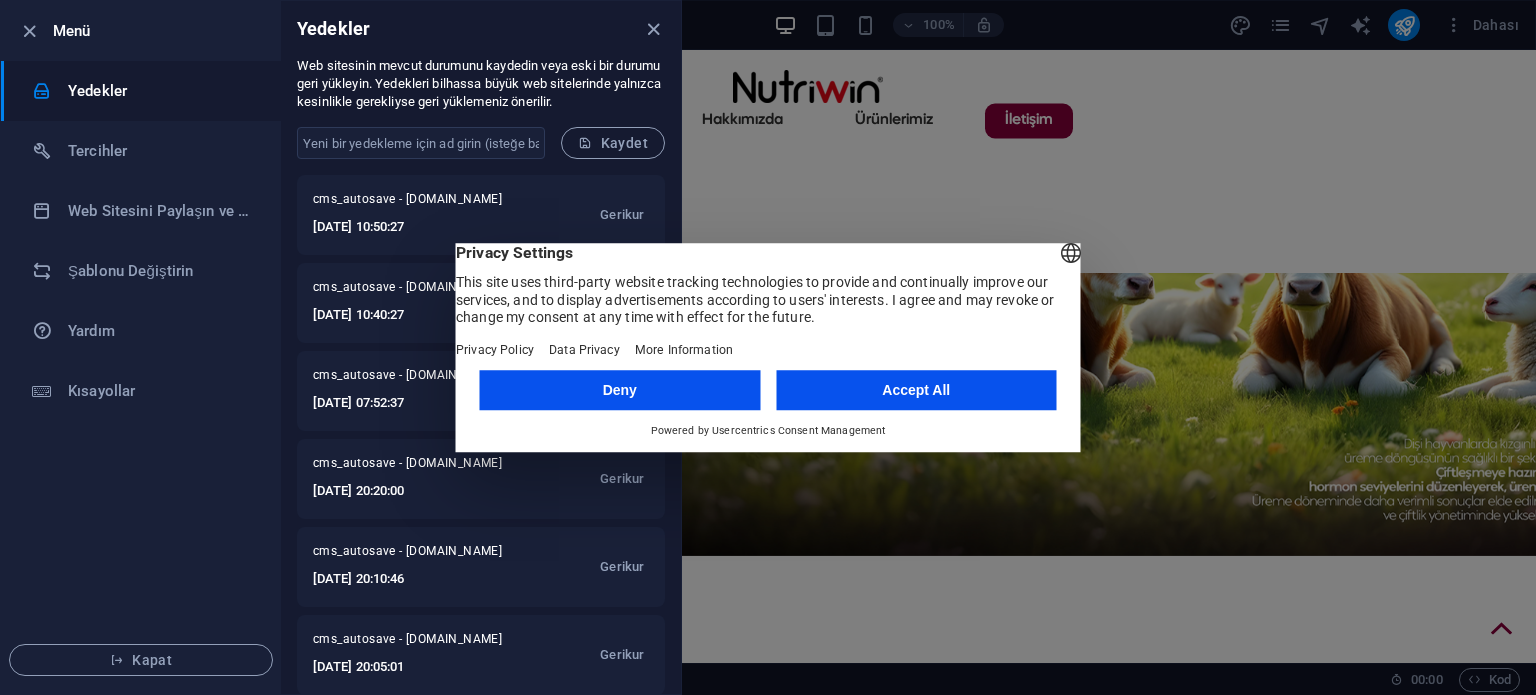 click on "Accept All" at bounding box center (916, 390) 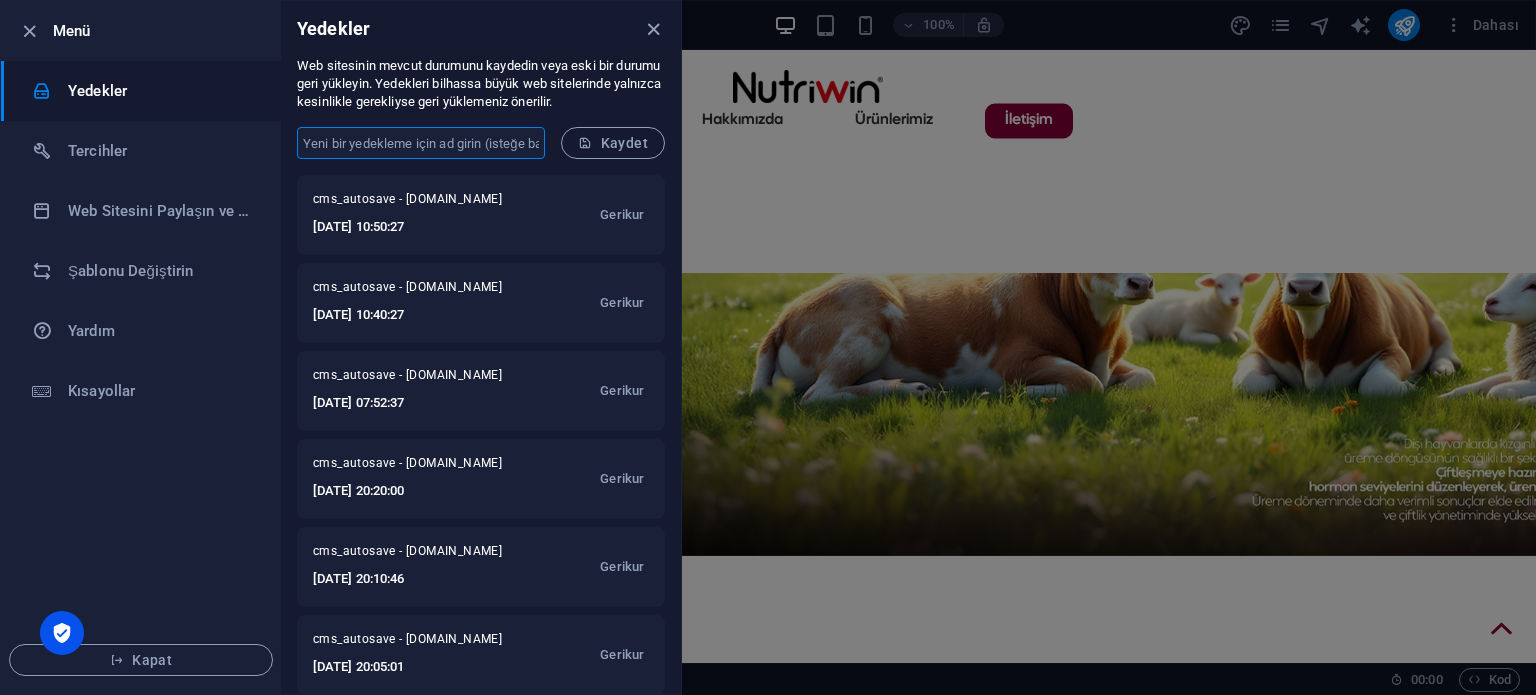 click at bounding box center (421, 143) 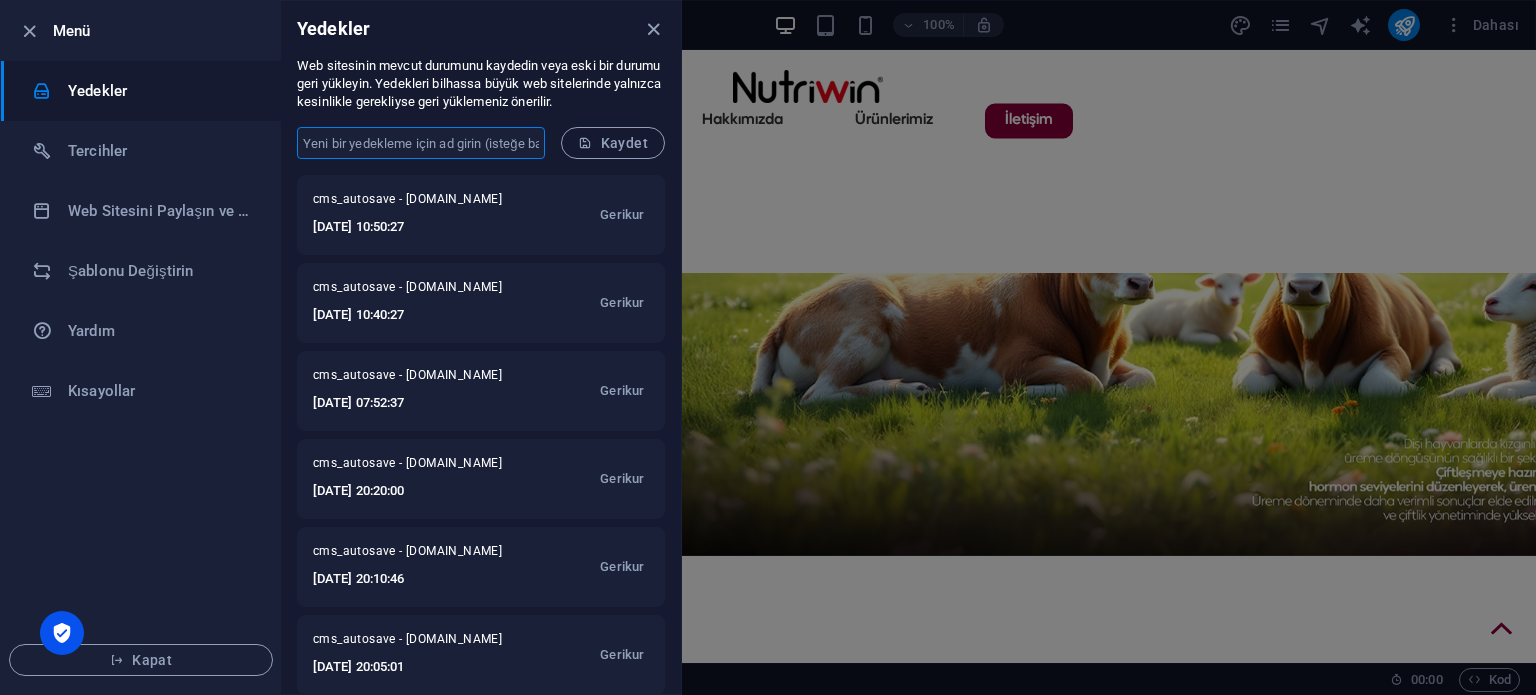 click at bounding box center (421, 143) 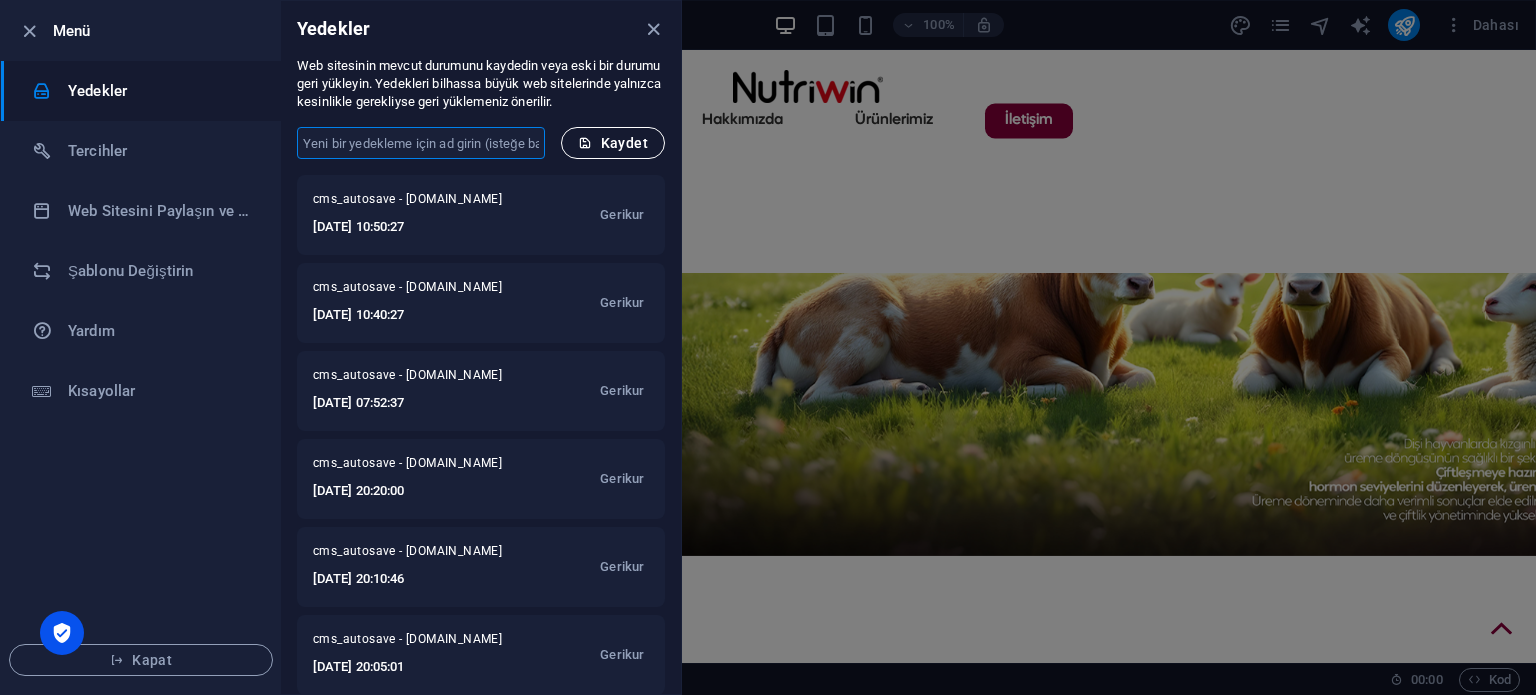 click on "Kaydet" at bounding box center [613, 143] 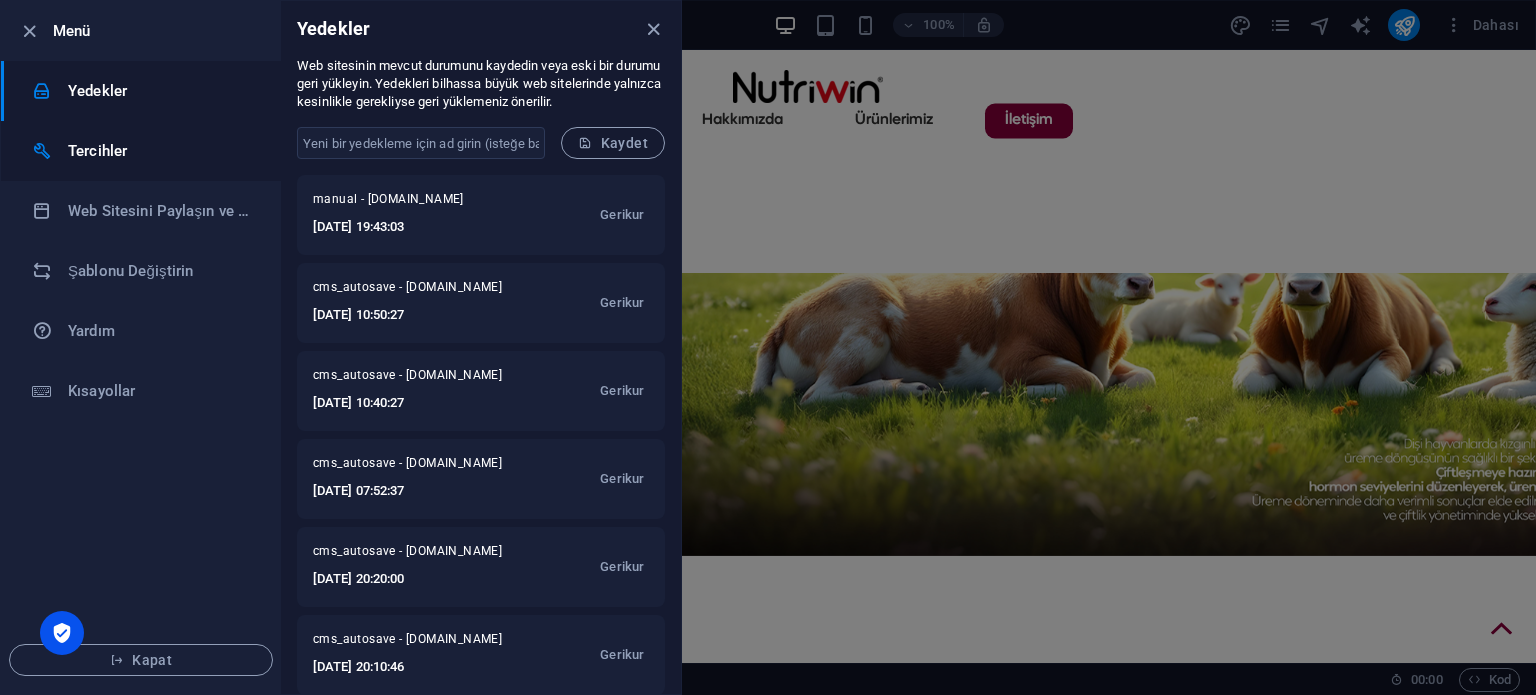 click on "Tercihler" at bounding box center (160, 151) 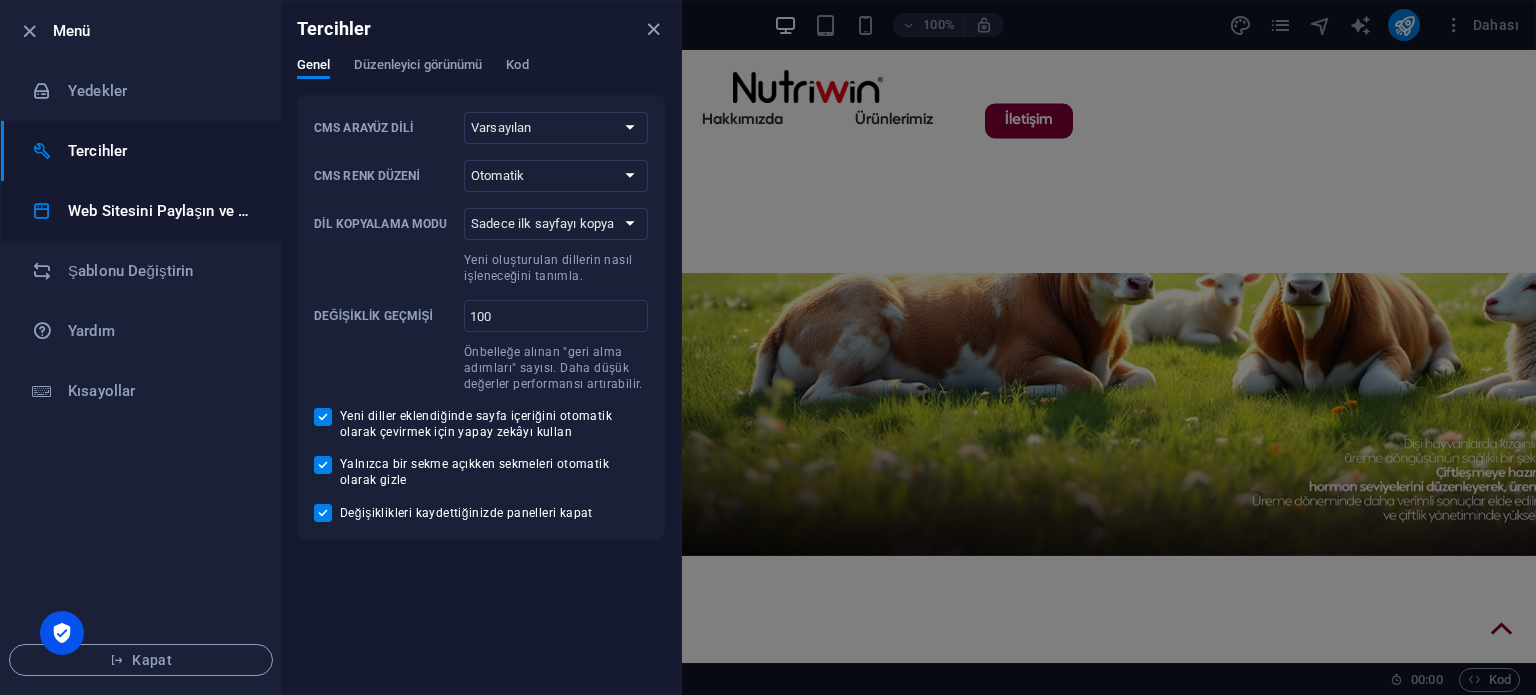 click on "Web Sitesini Paylaşın ve [GEOGRAPHIC_DATA]" at bounding box center (160, 211) 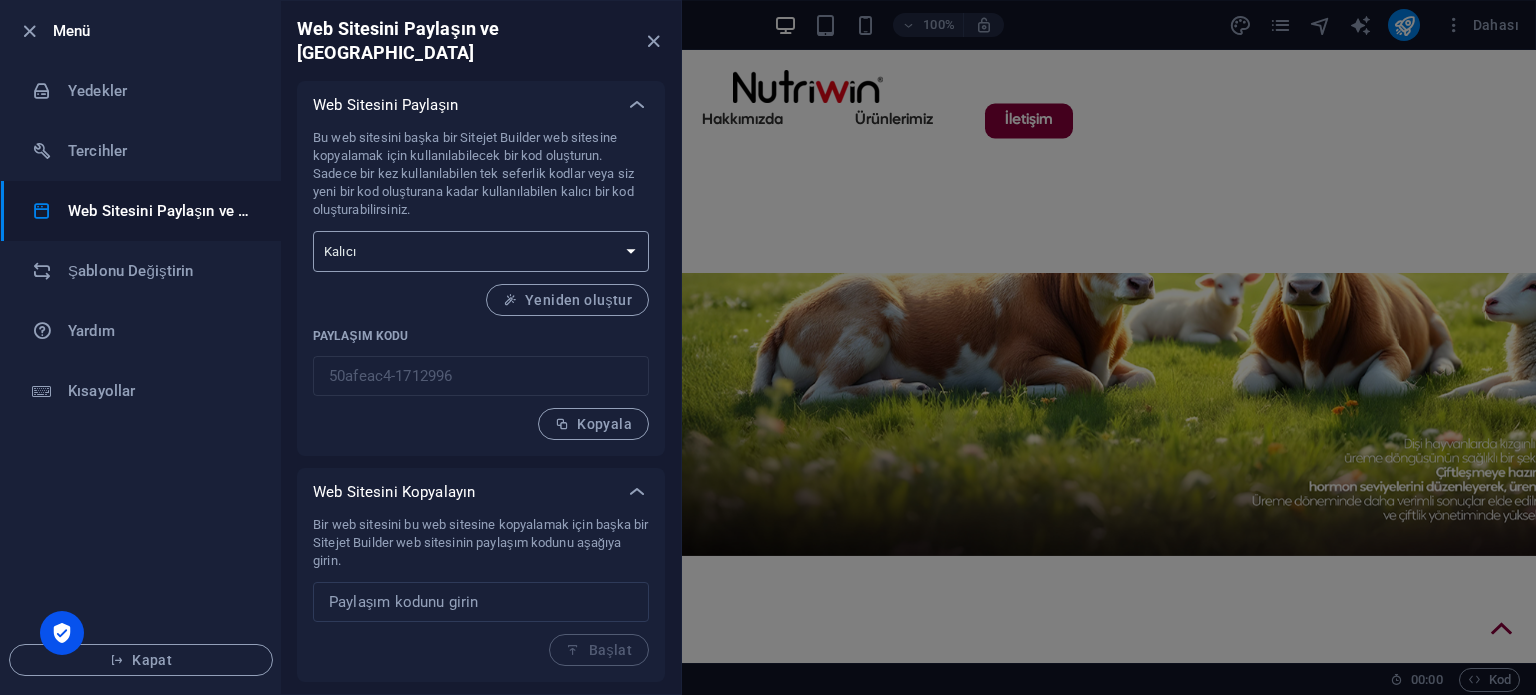 click on "Tek seferlik Kalıcı" at bounding box center [481, 251] 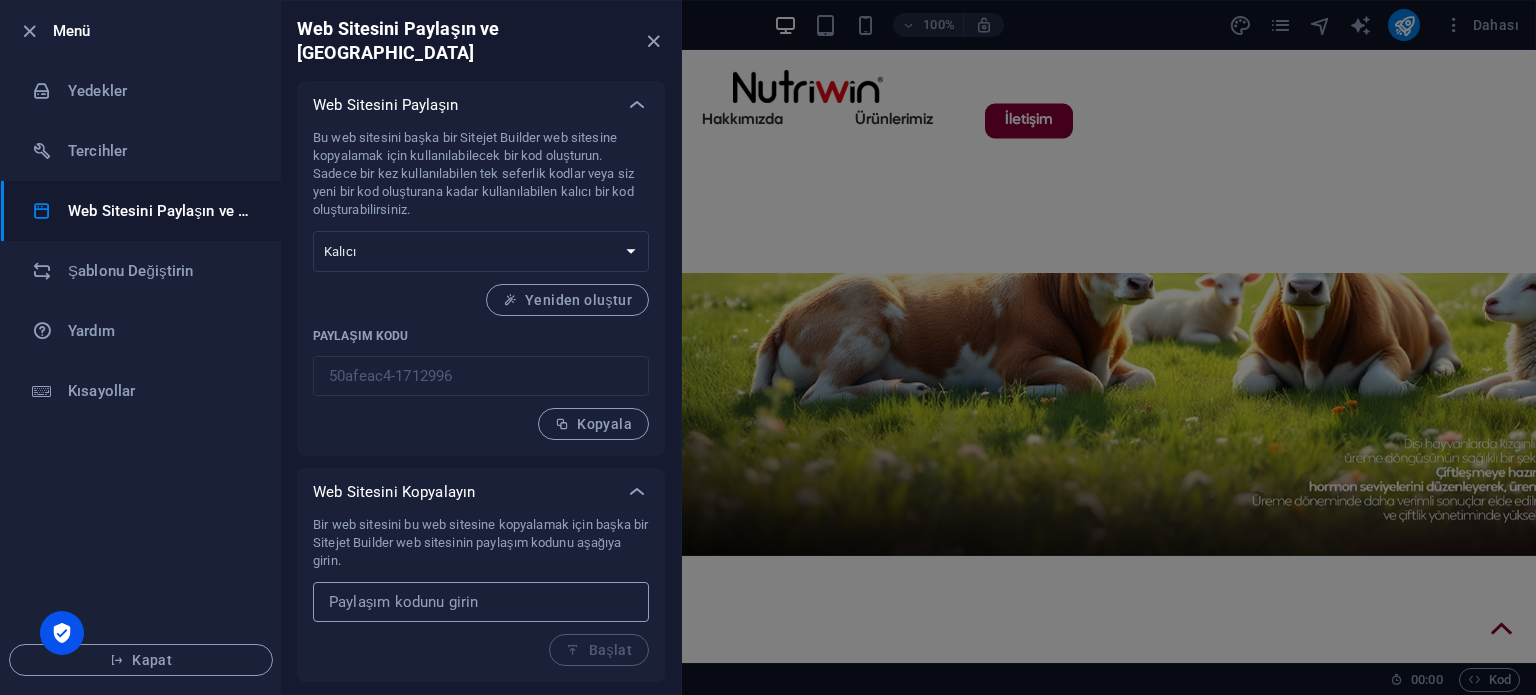 click at bounding box center [481, 602] 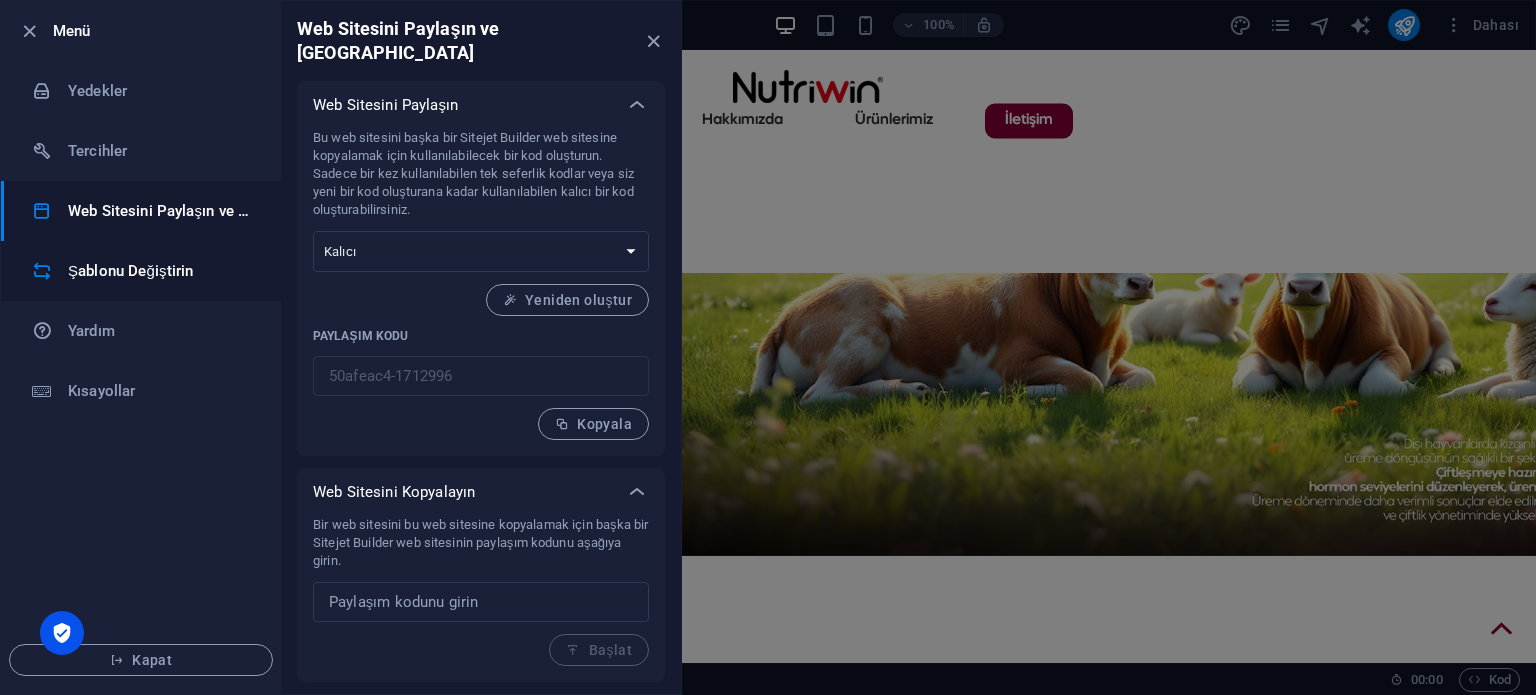click on "Şablonu Değiştirin" at bounding box center [141, 271] 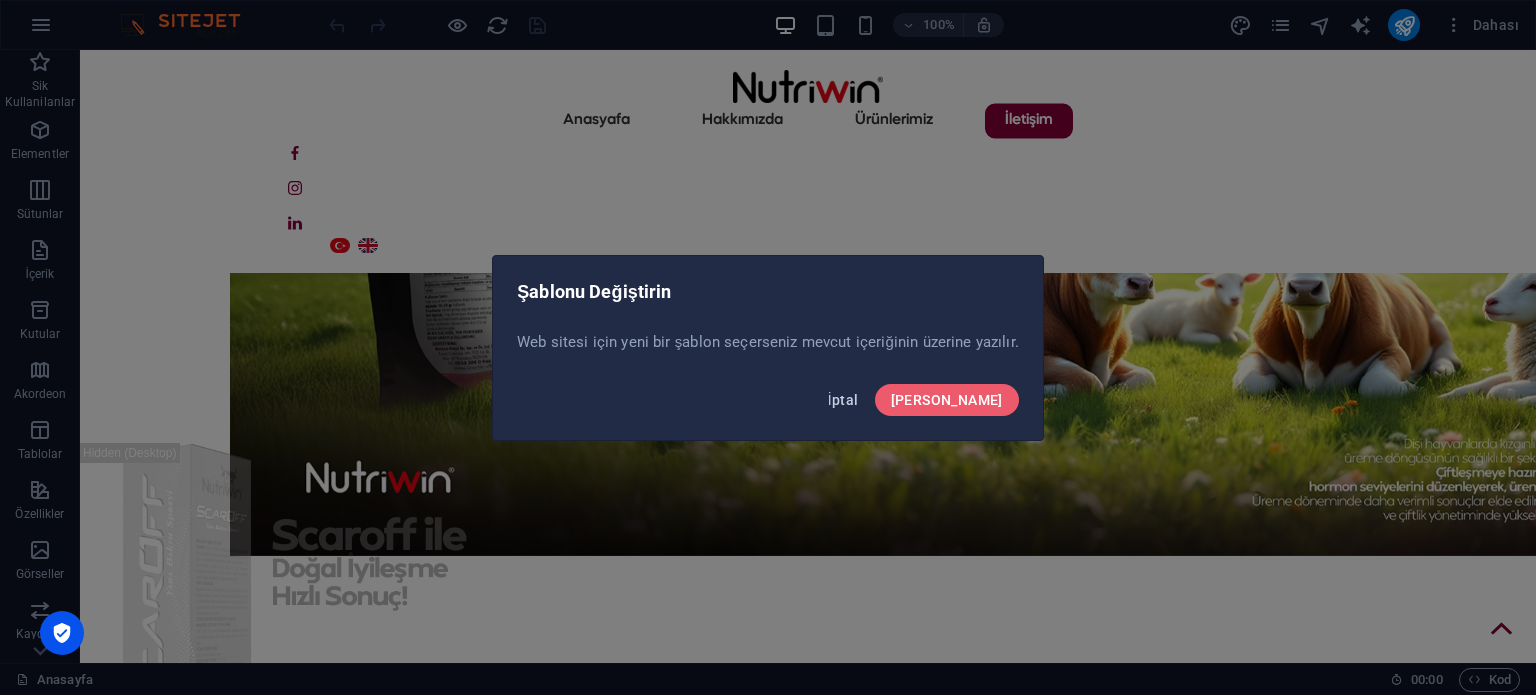click on "İptal" at bounding box center (843, 400) 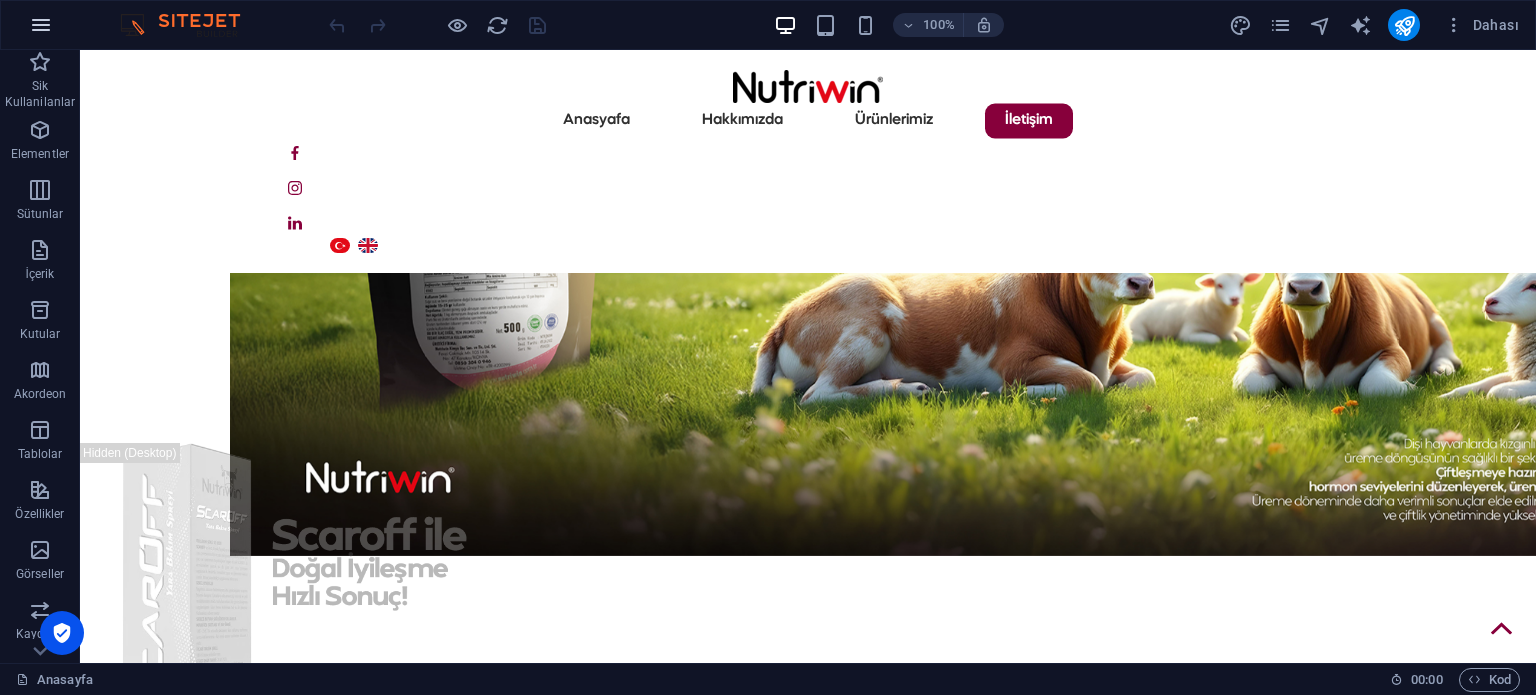 click at bounding box center [41, 25] 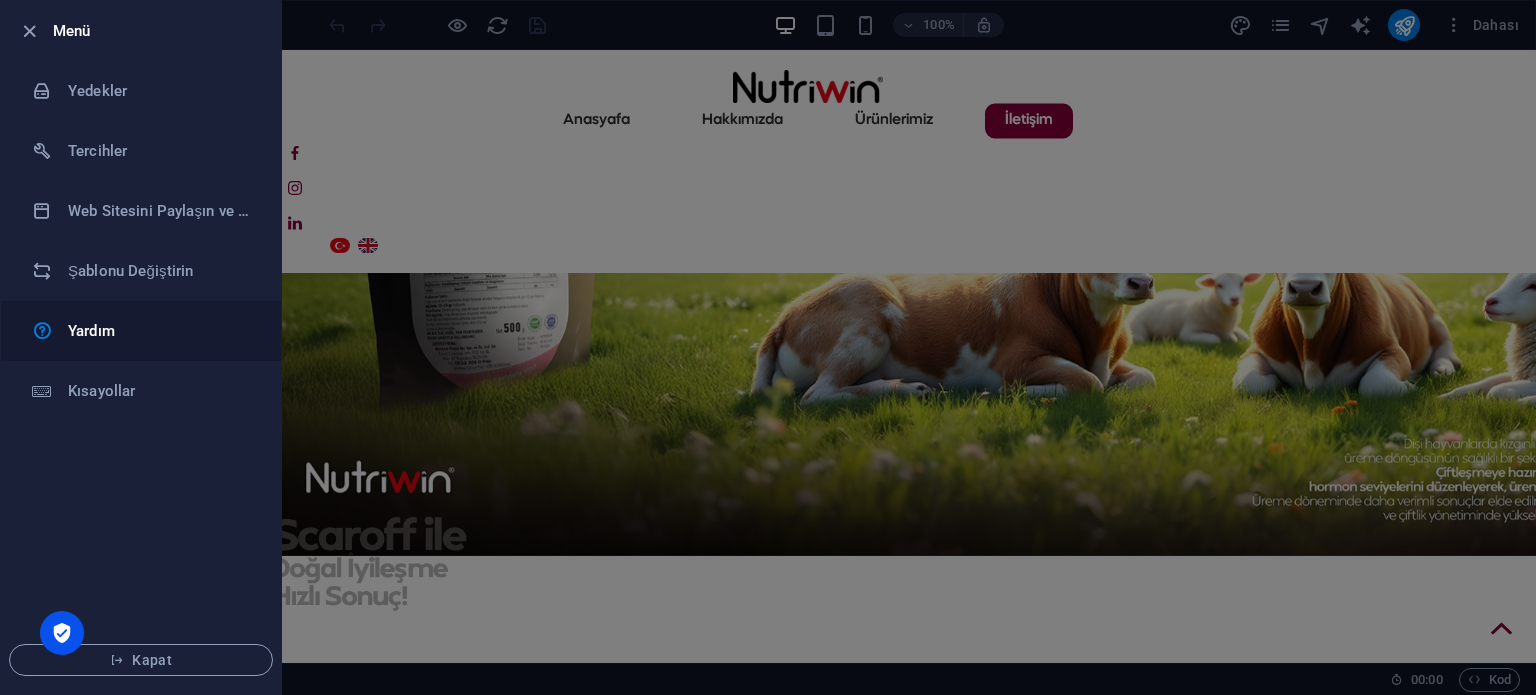 click on "Yardım" at bounding box center (160, 331) 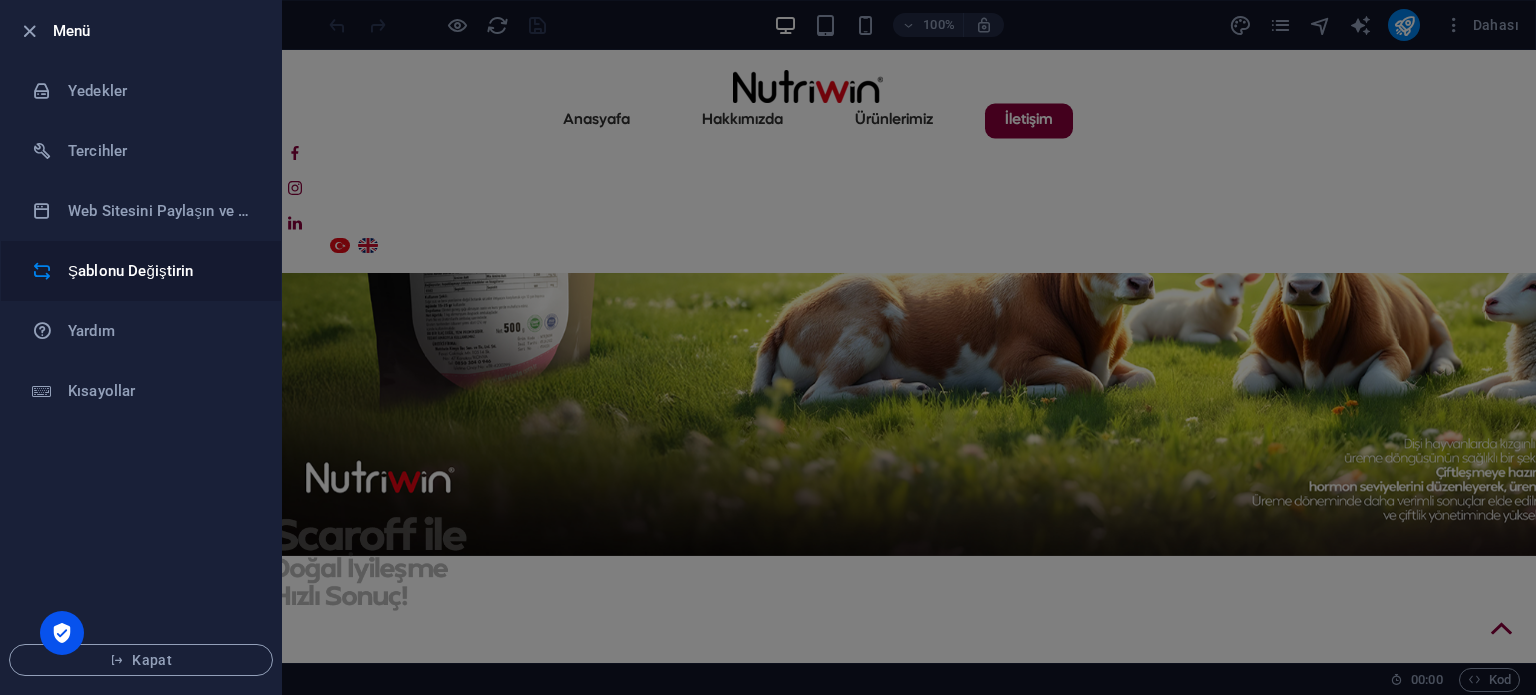 click on "Şablonu Değiştirin" at bounding box center [160, 271] 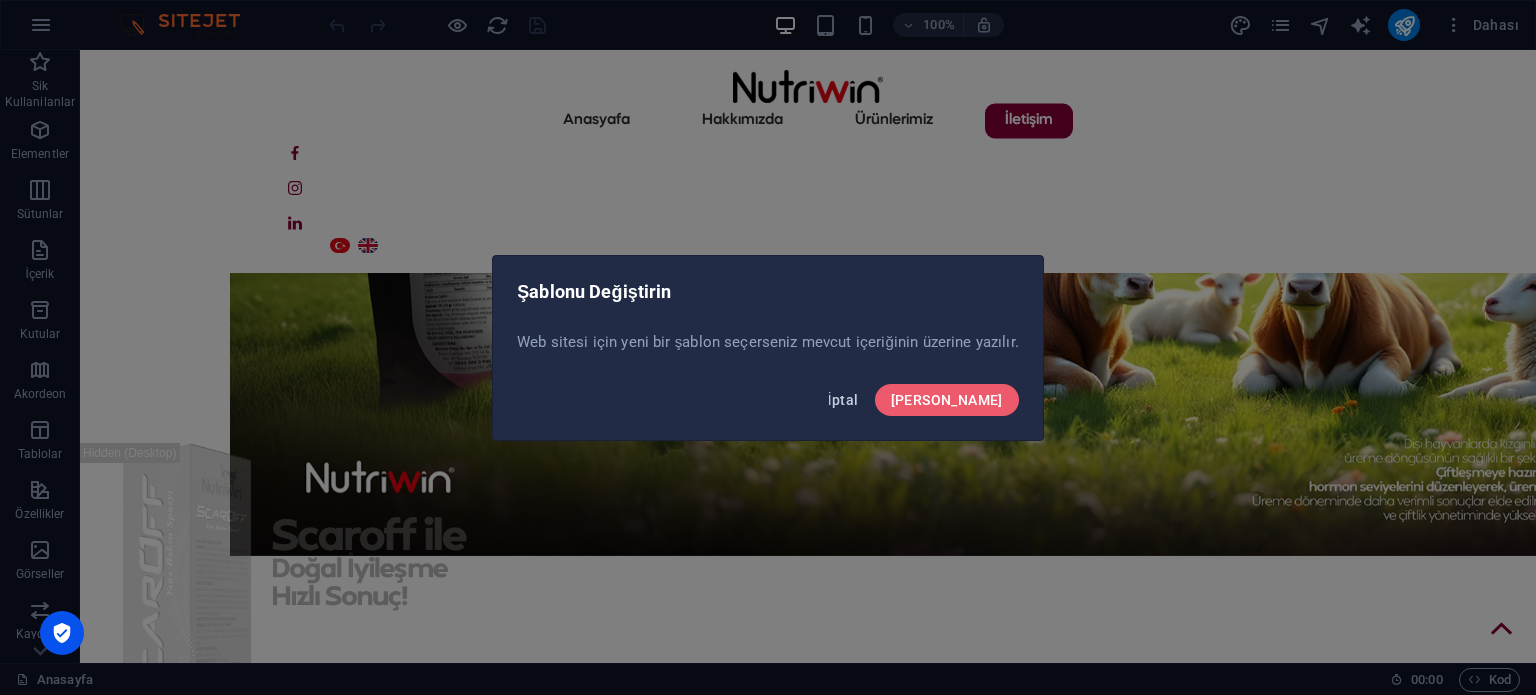 drag, startPoint x: 912, startPoint y: 406, endPoint x: 299, endPoint y: 118, distance: 677.28357 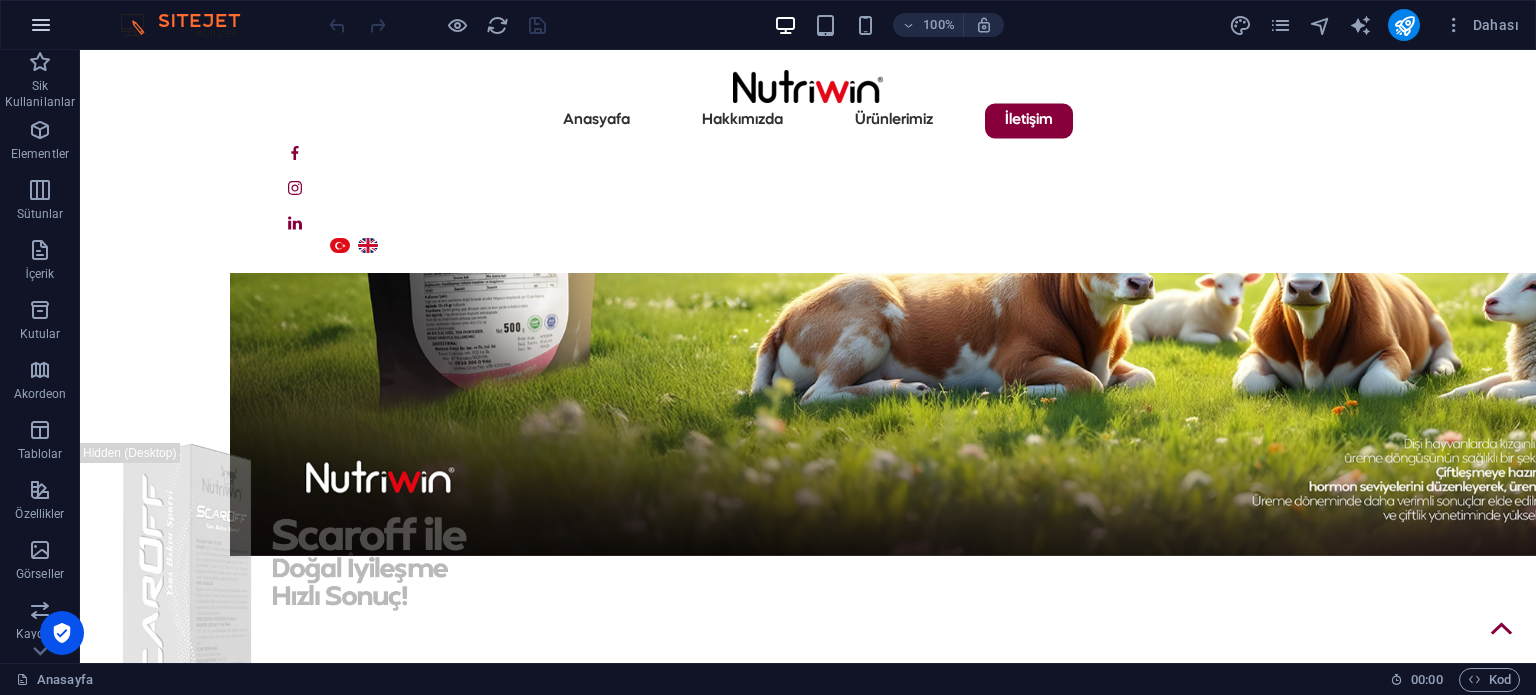 click at bounding box center [41, 25] 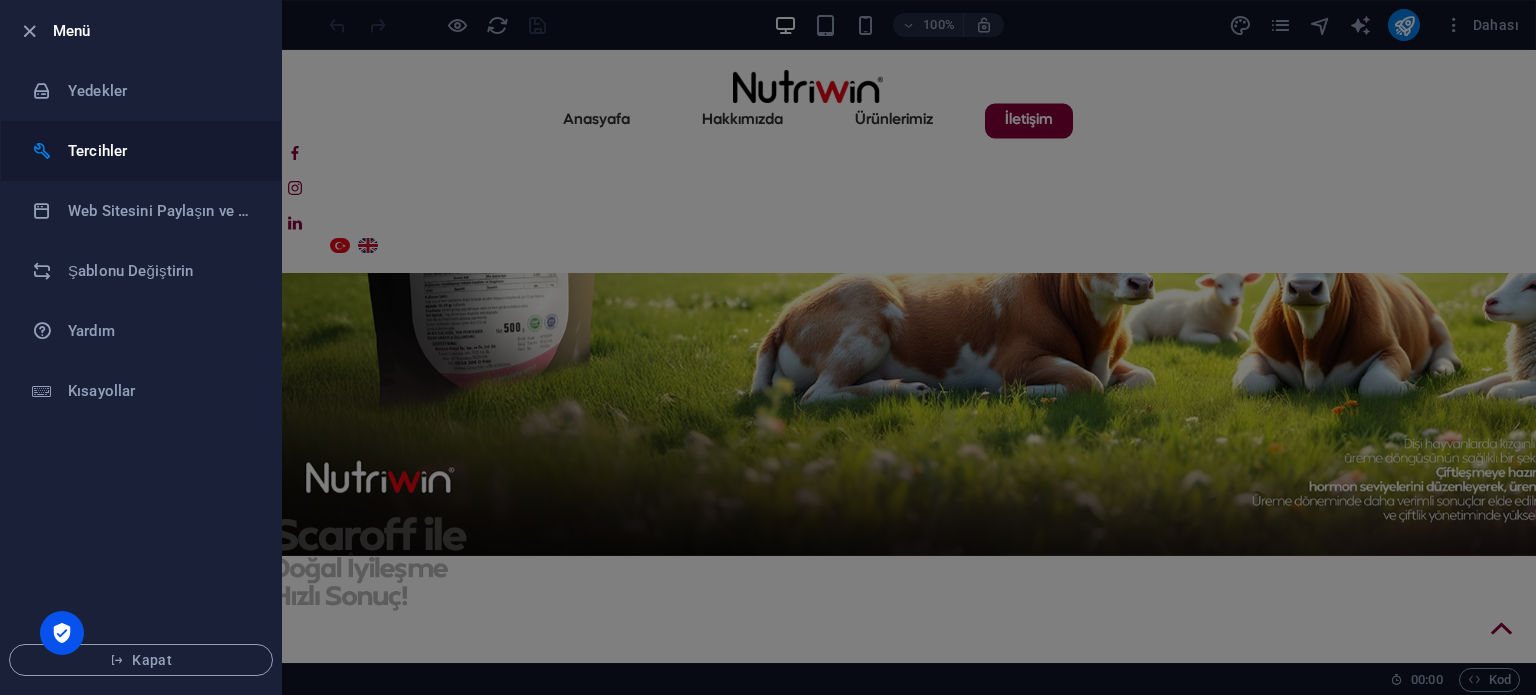 click on "Tercihler" at bounding box center [160, 151] 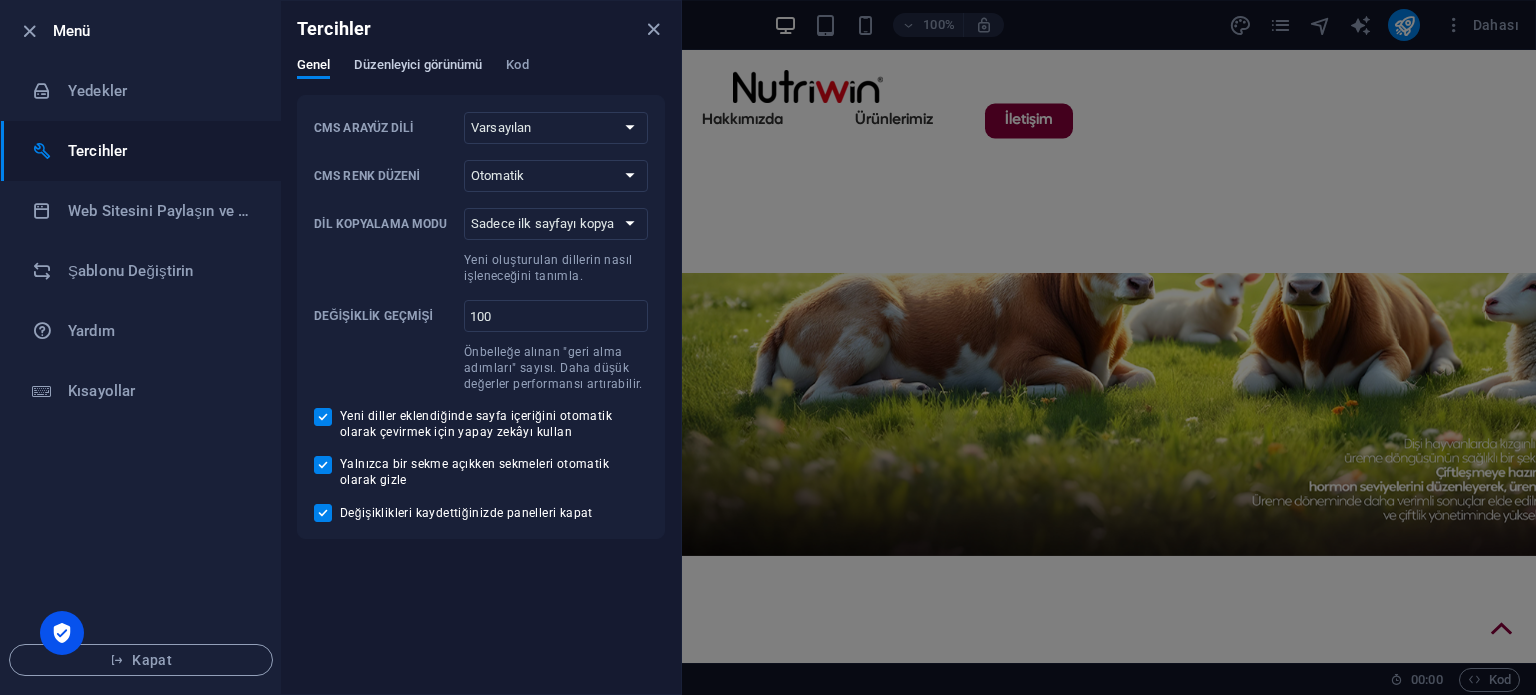 click on "Düzenleyici görünümü" at bounding box center [418, 67] 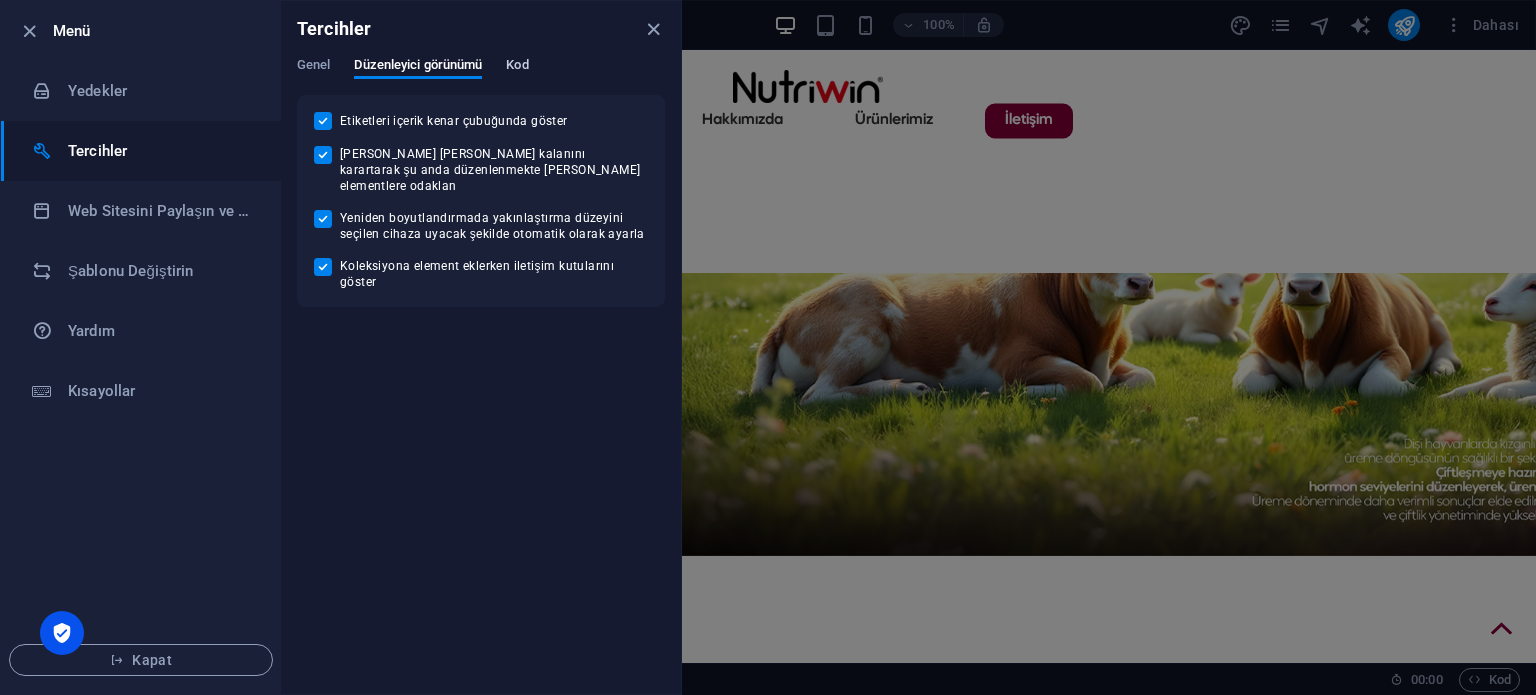 click on "Kod" at bounding box center [517, 67] 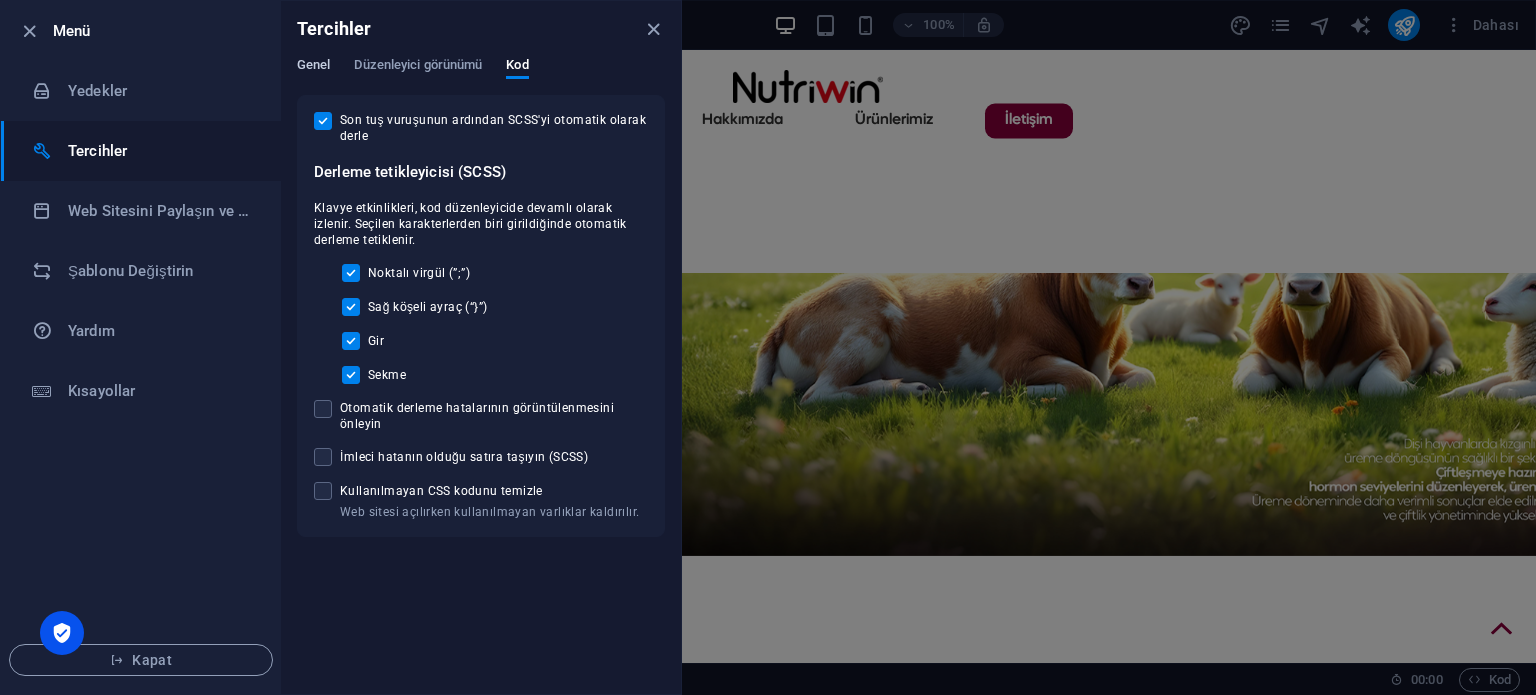click on "Genel" at bounding box center (313, 67) 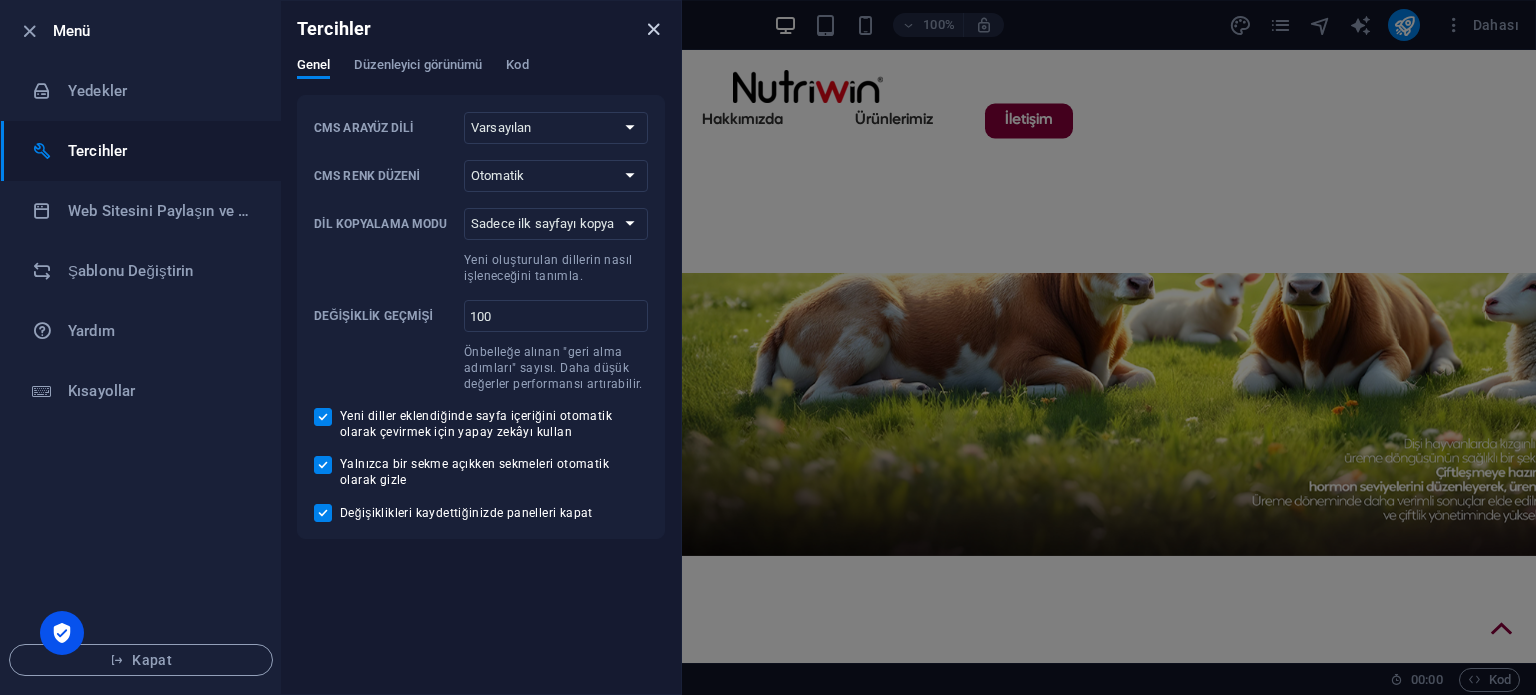 click at bounding box center [653, 29] 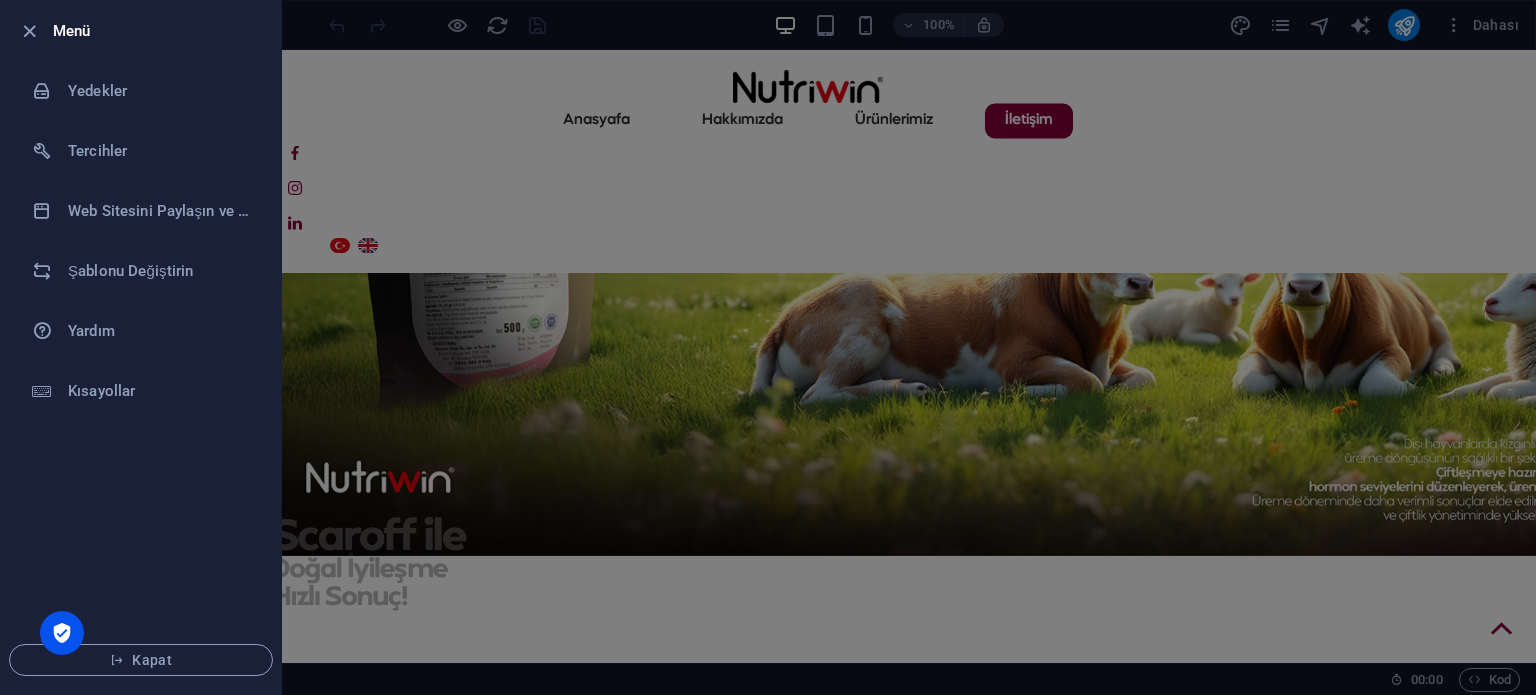 click at bounding box center [768, 347] 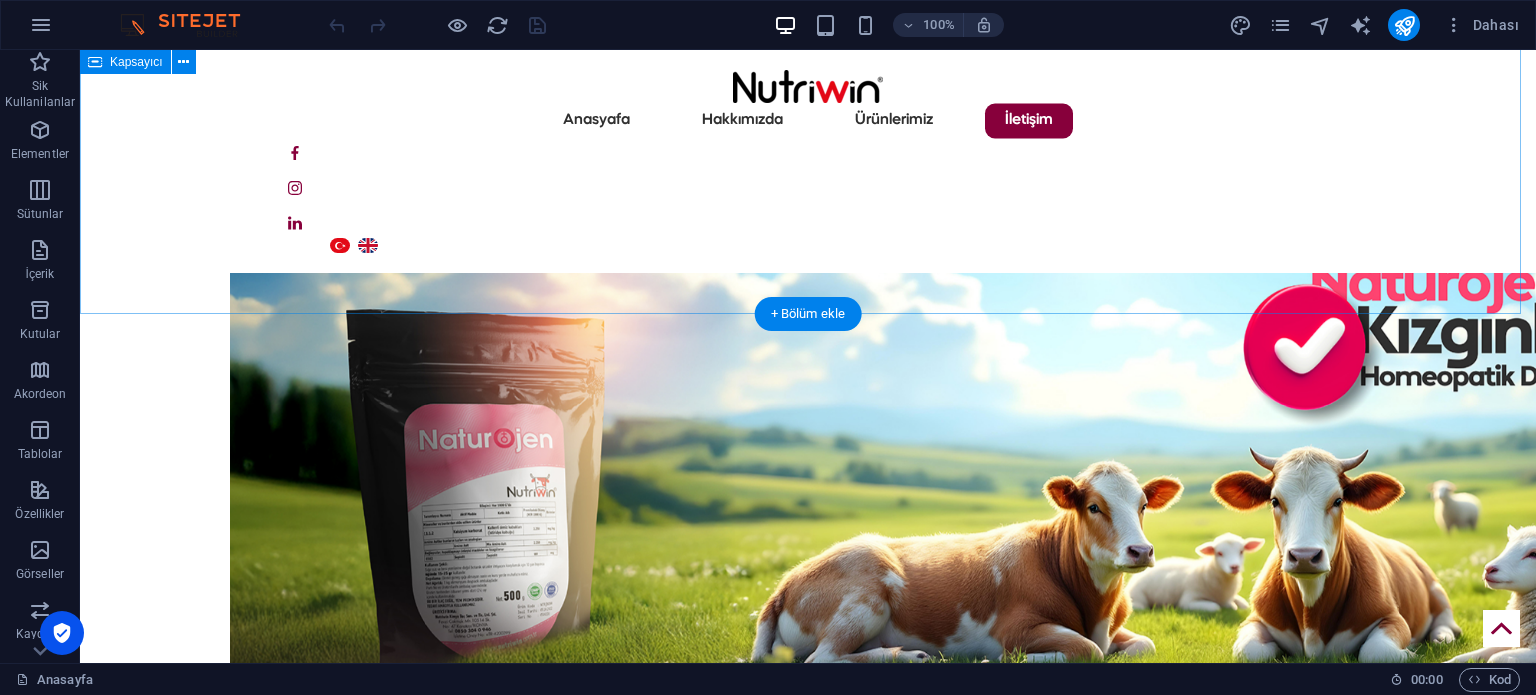 scroll, scrollTop: 9682, scrollLeft: 0, axis: vertical 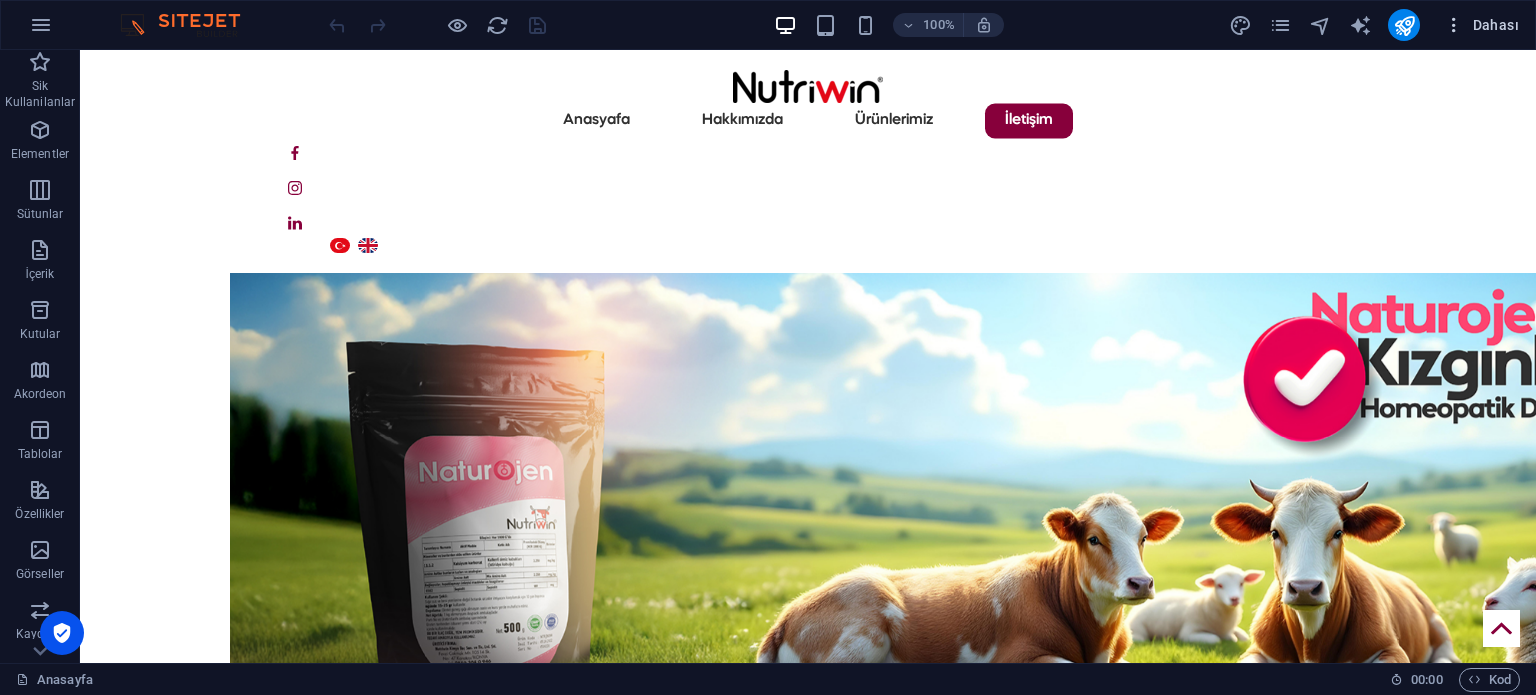 click on "Dahası" at bounding box center (1481, 25) 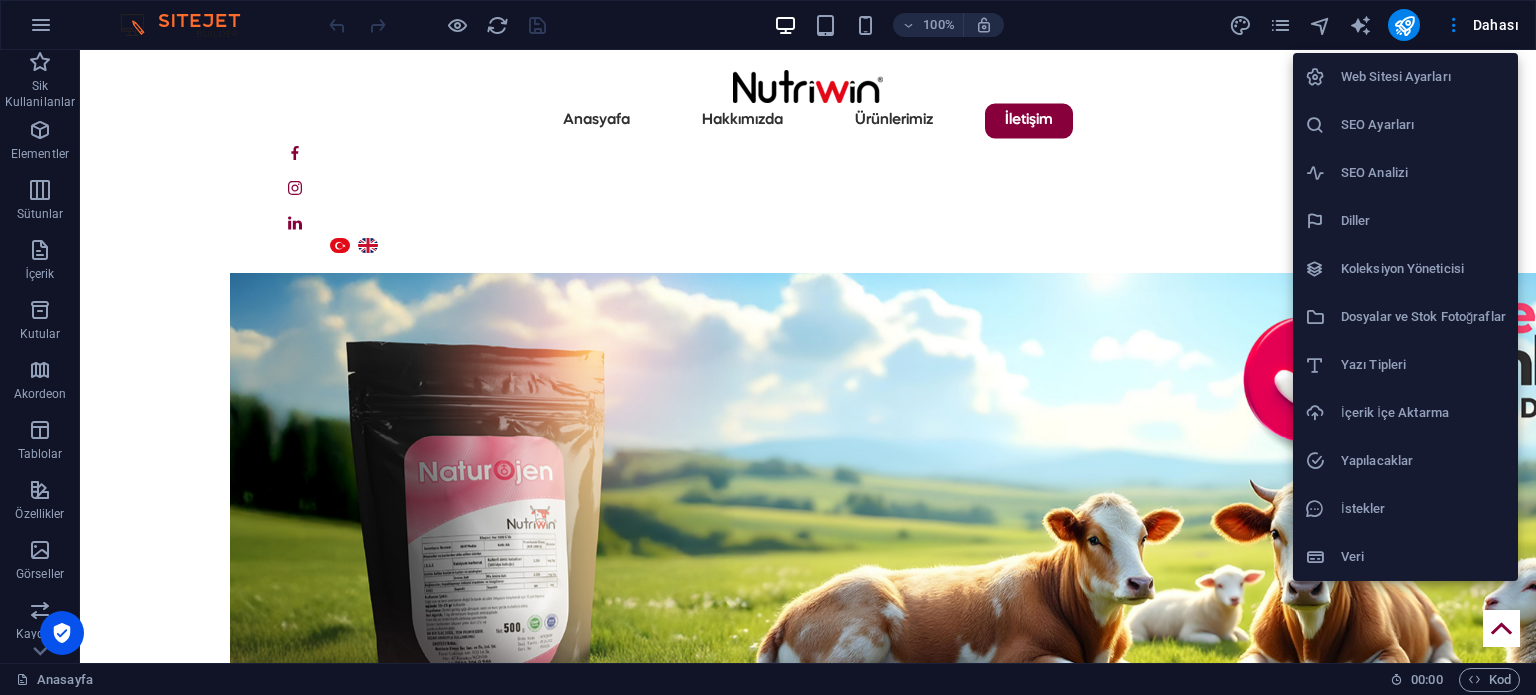 click on "Veri" at bounding box center (1423, 557) 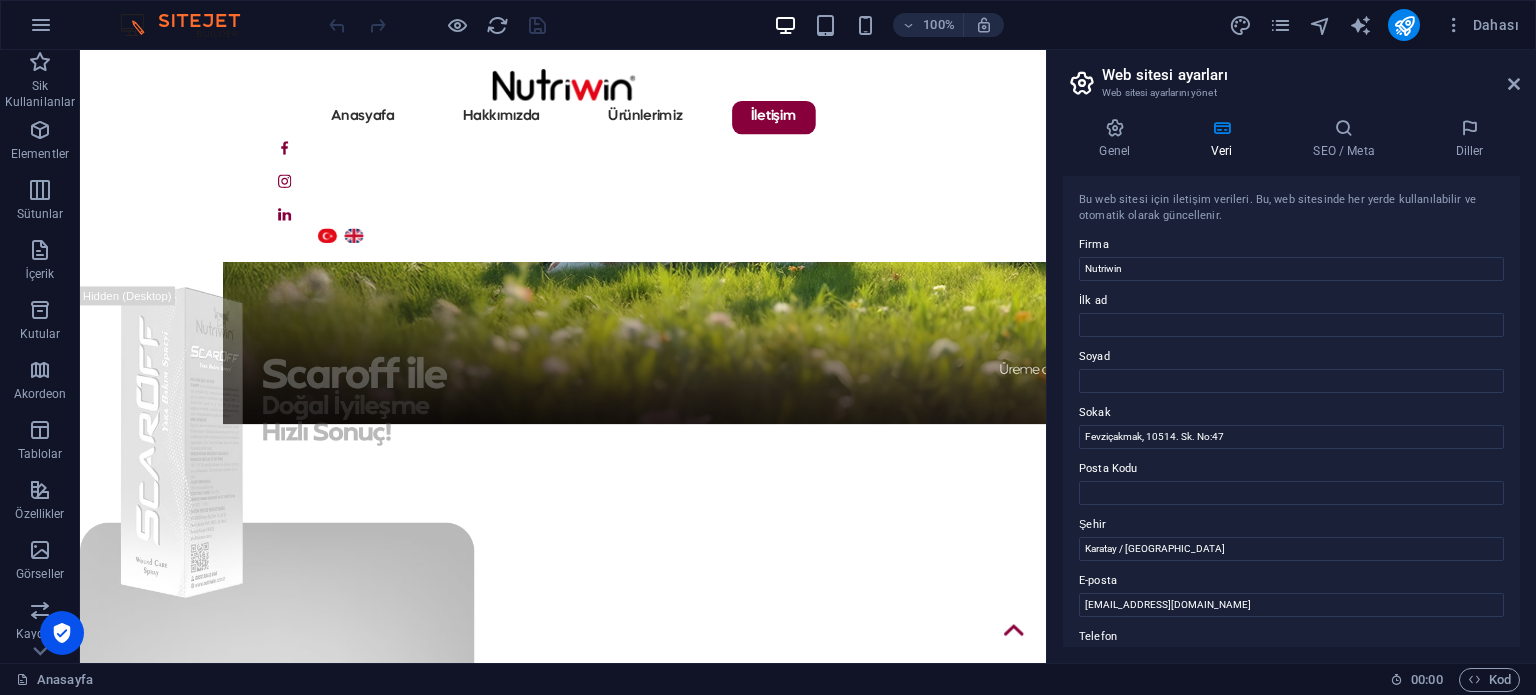 scroll, scrollTop: 9503, scrollLeft: 0, axis: vertical 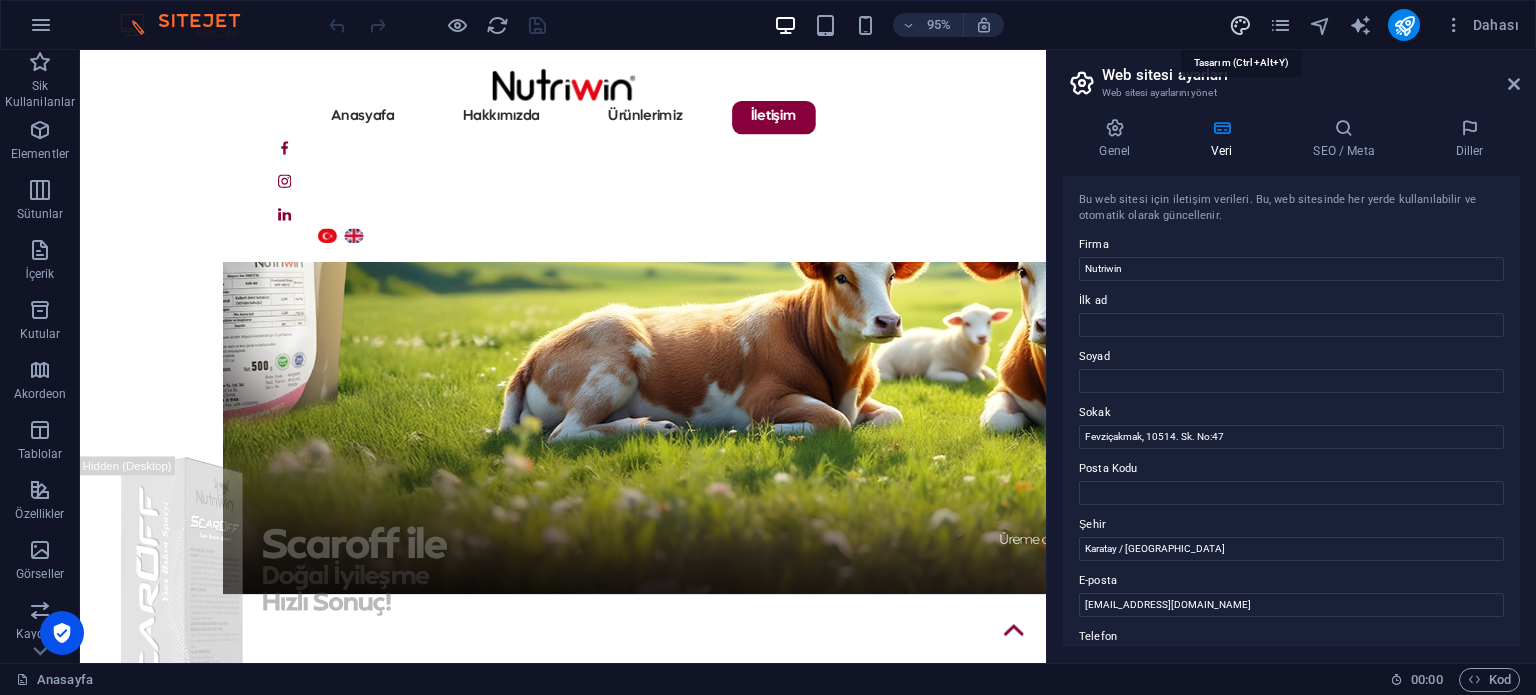 click at bounding box center [1240, 25] 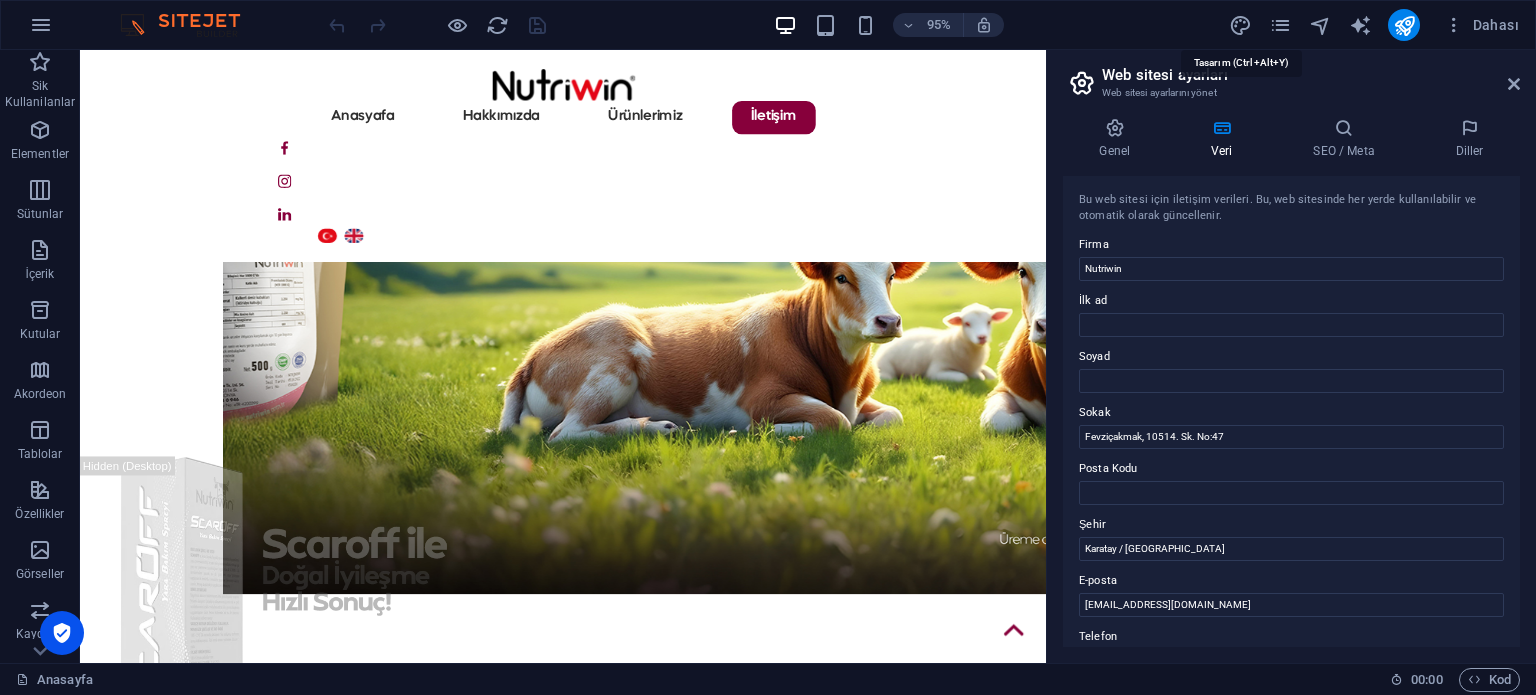 select on "px" 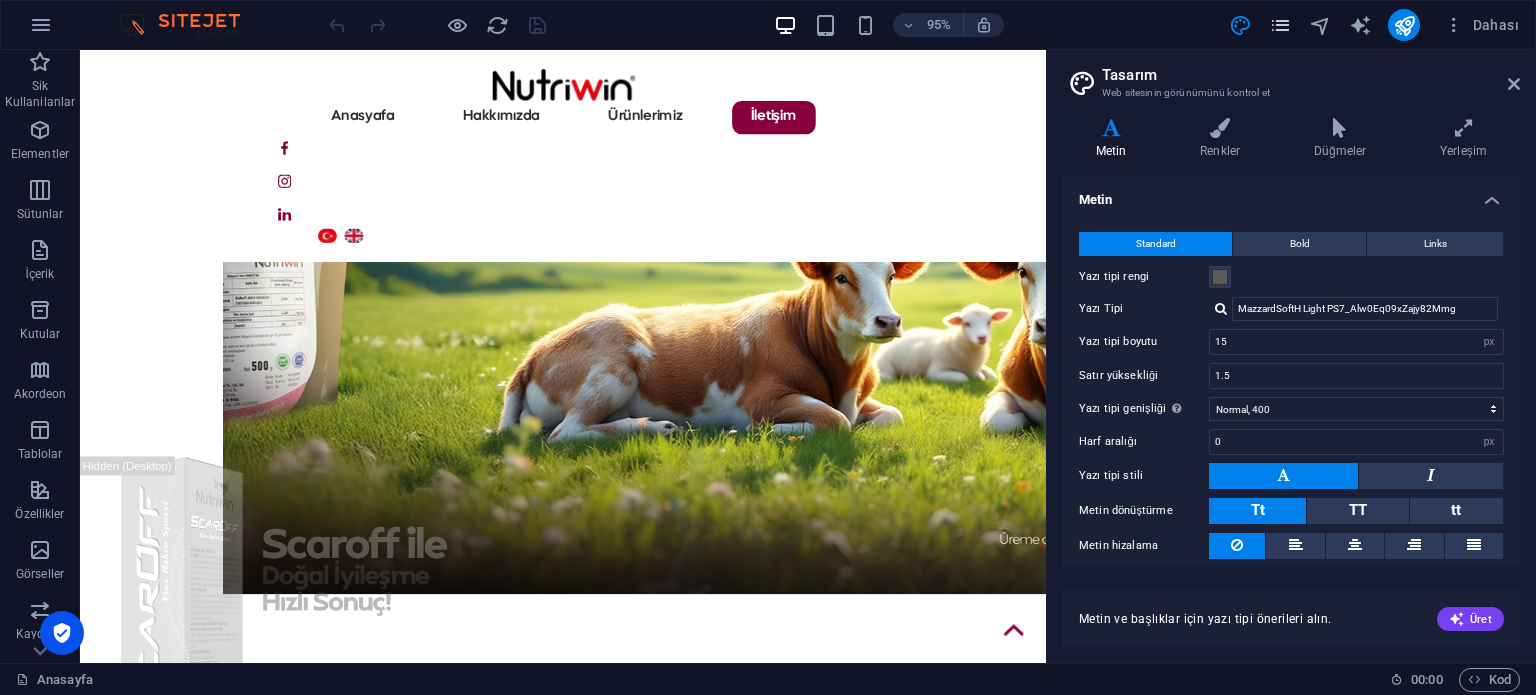 click at bounding box center (1280, 25) 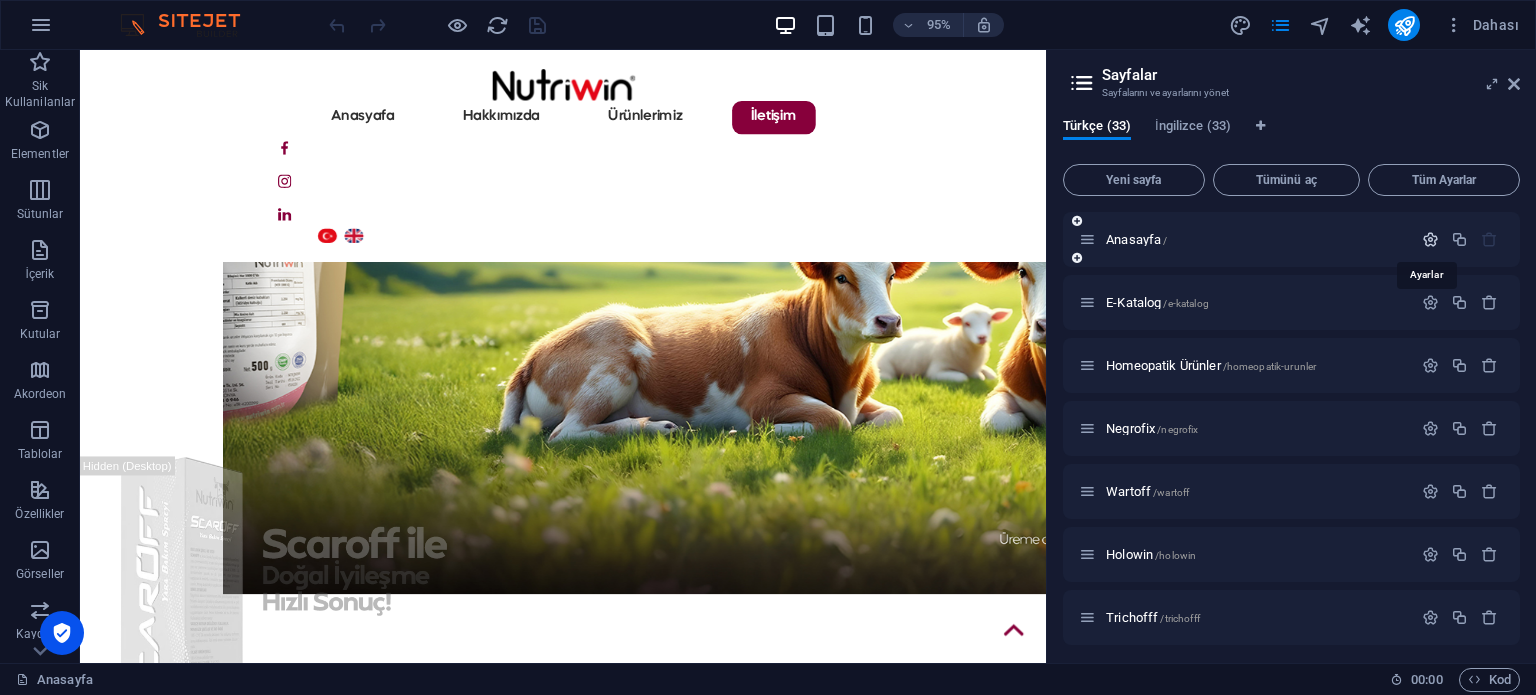 click at bounding box center [1430, 239] 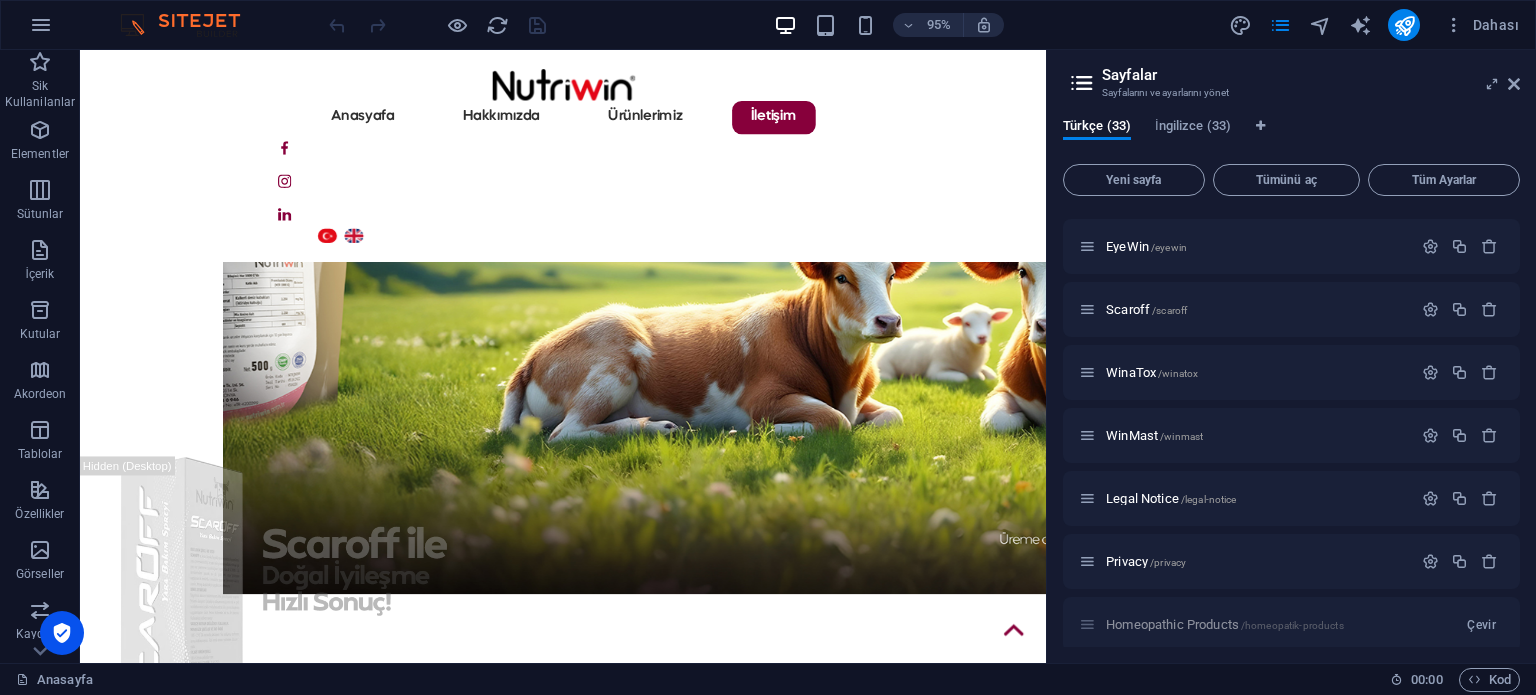 scroll, scrollTop: 2480, scrollLeft: 0, axis: vertical 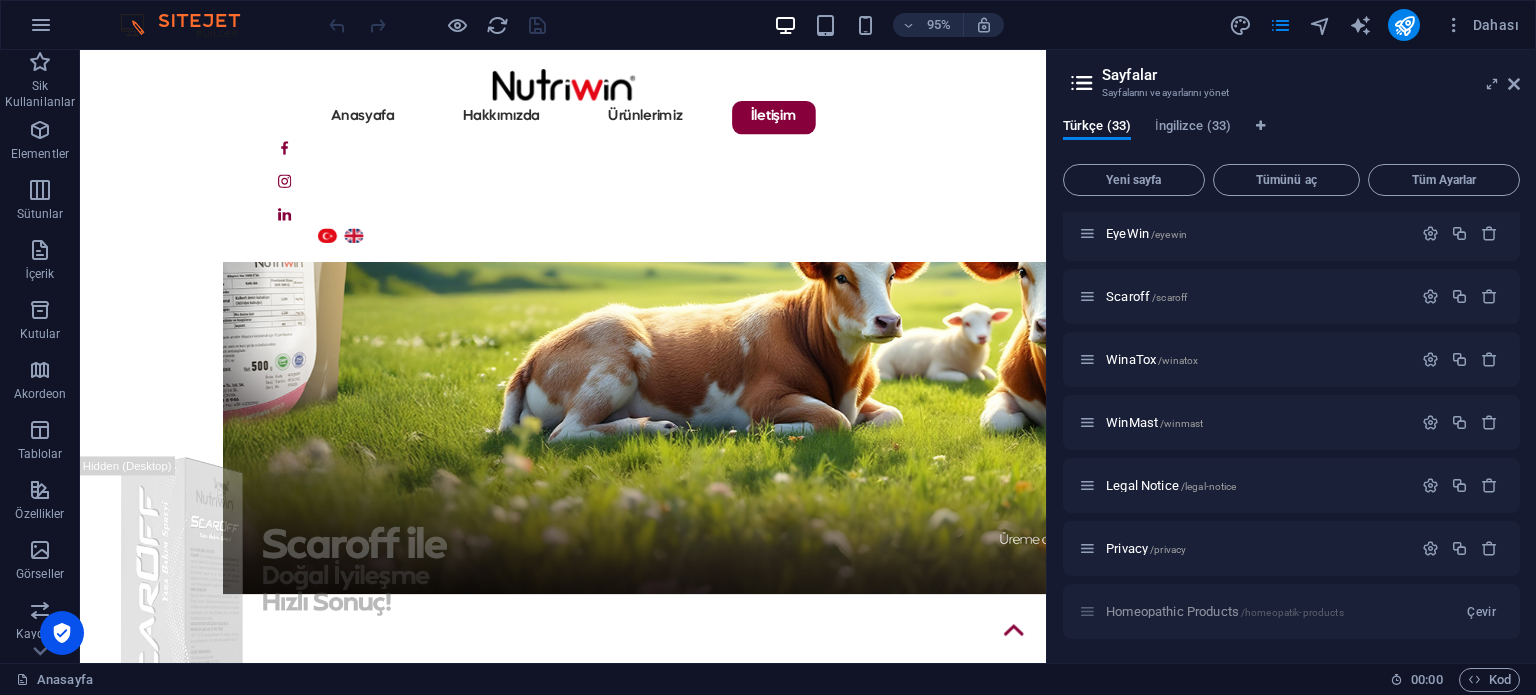 drag, startPoint x: 1521, startPoint y: 608, endPoint x: 1522, endPoint y: 594, distance: 14.035668 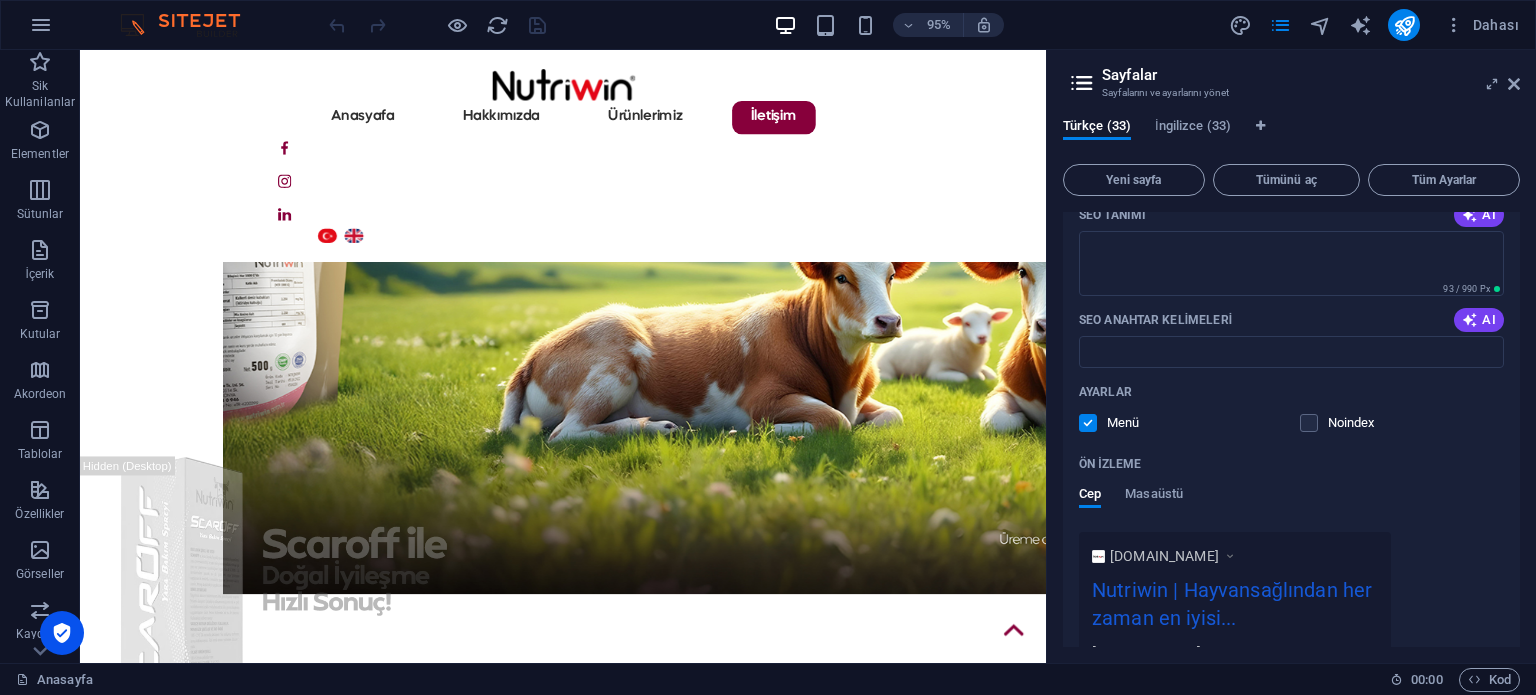 scroll, scrollTop: 0, scrollLeft: 0, axis: both 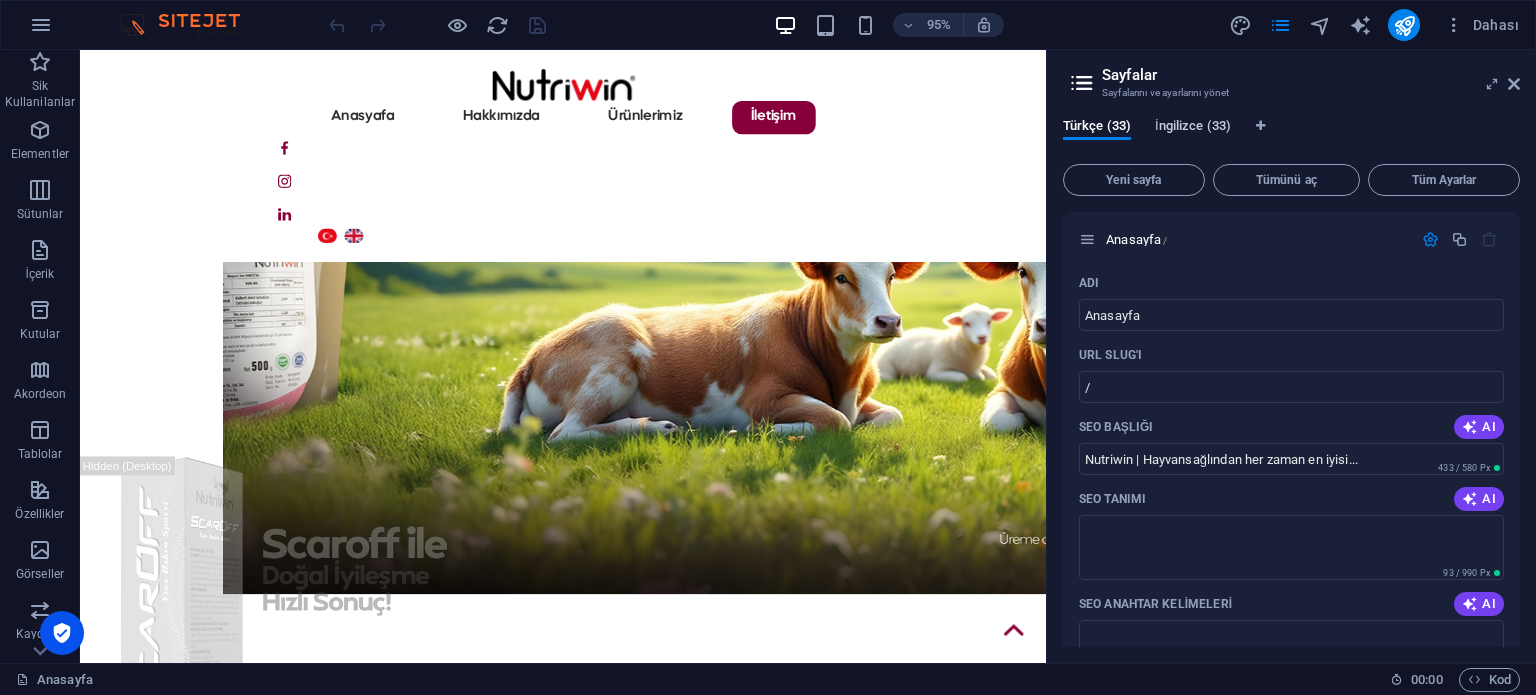 click on "İngilizce (33)" at bounding box center [1193, 128] 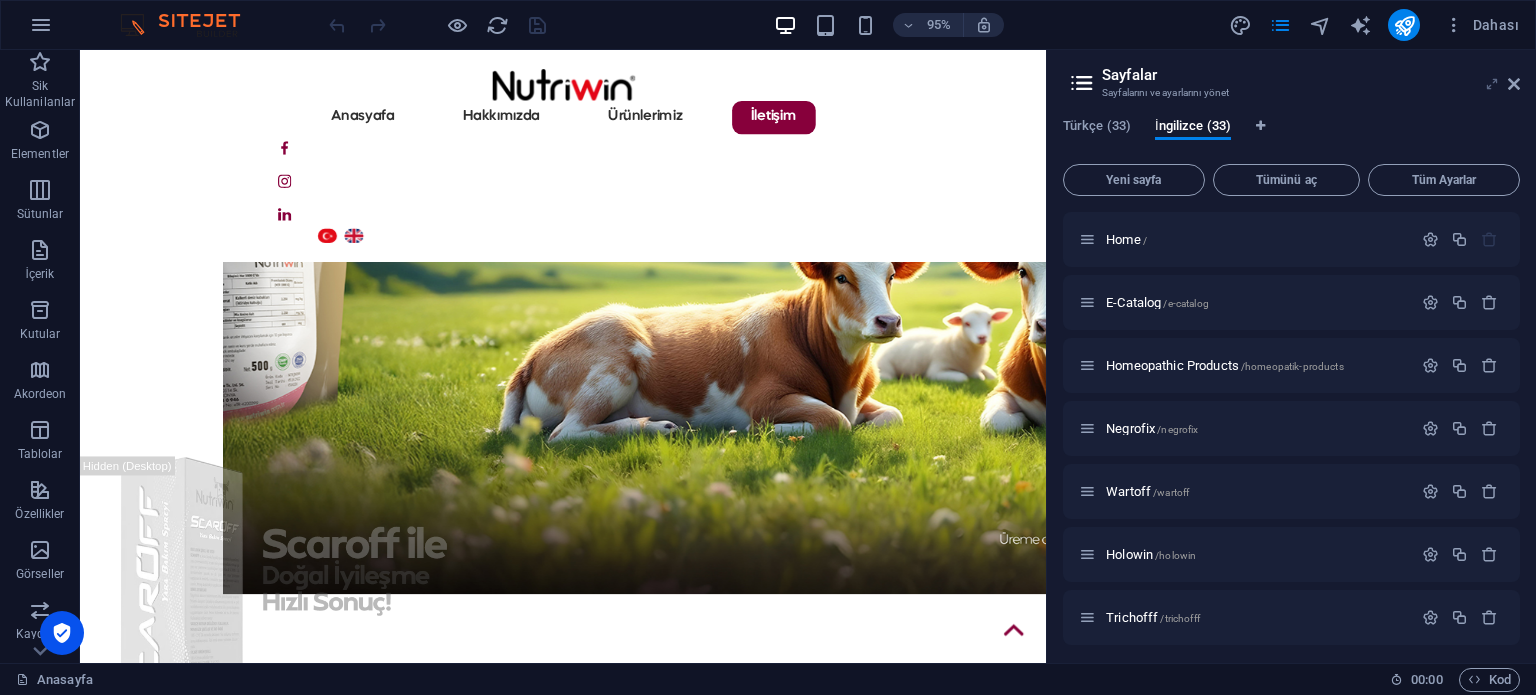 click at bounding box center (1492, 84) 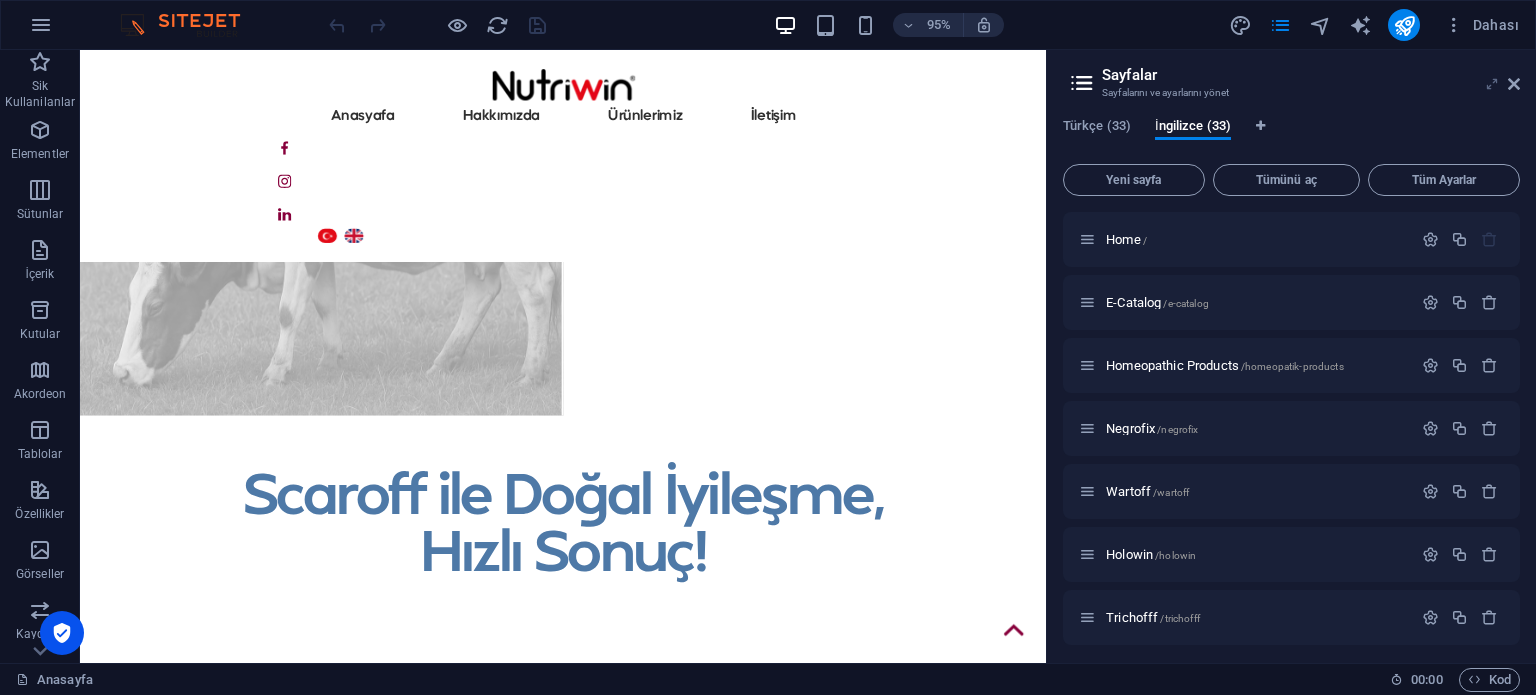 scroll, scrollTop: 0, scrollLeft: 0, axis: both 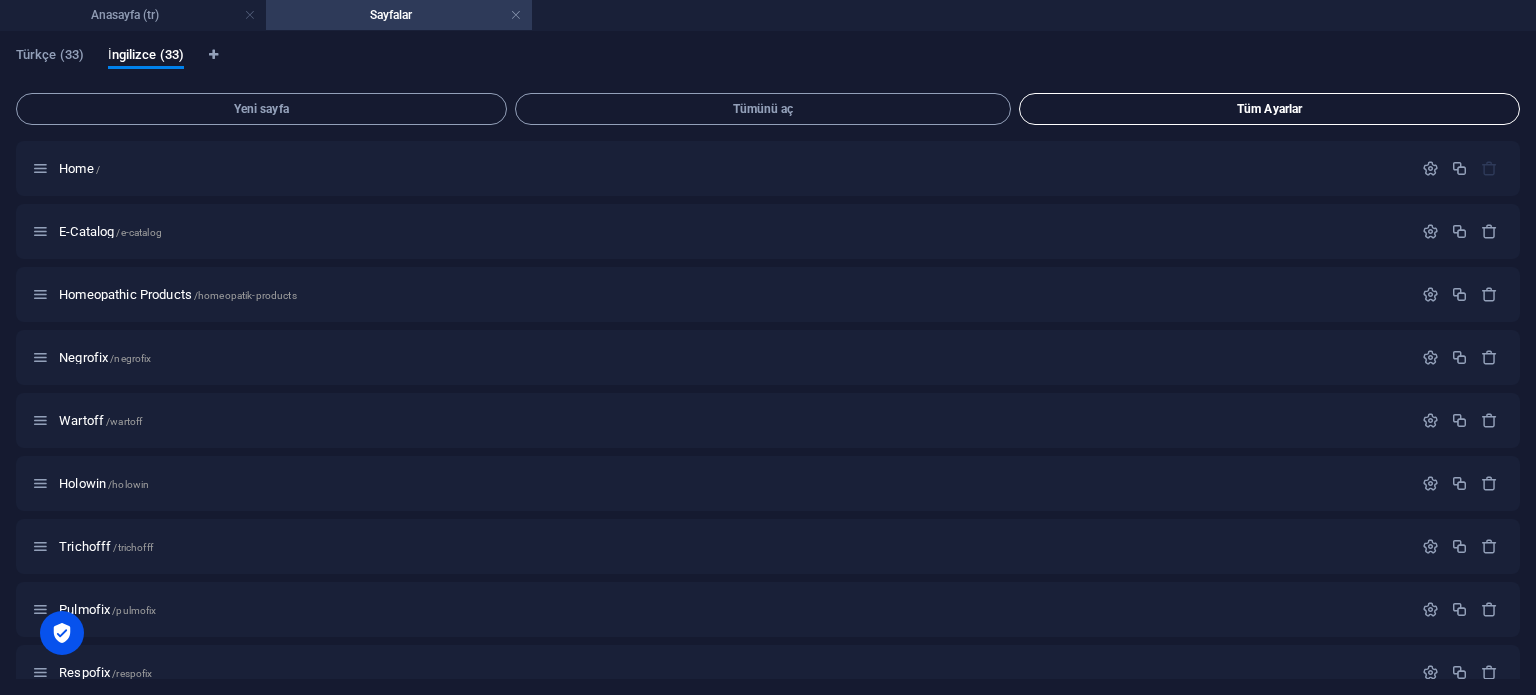click on "Tüm Ayarlar" at bounding box center (1269, 109) 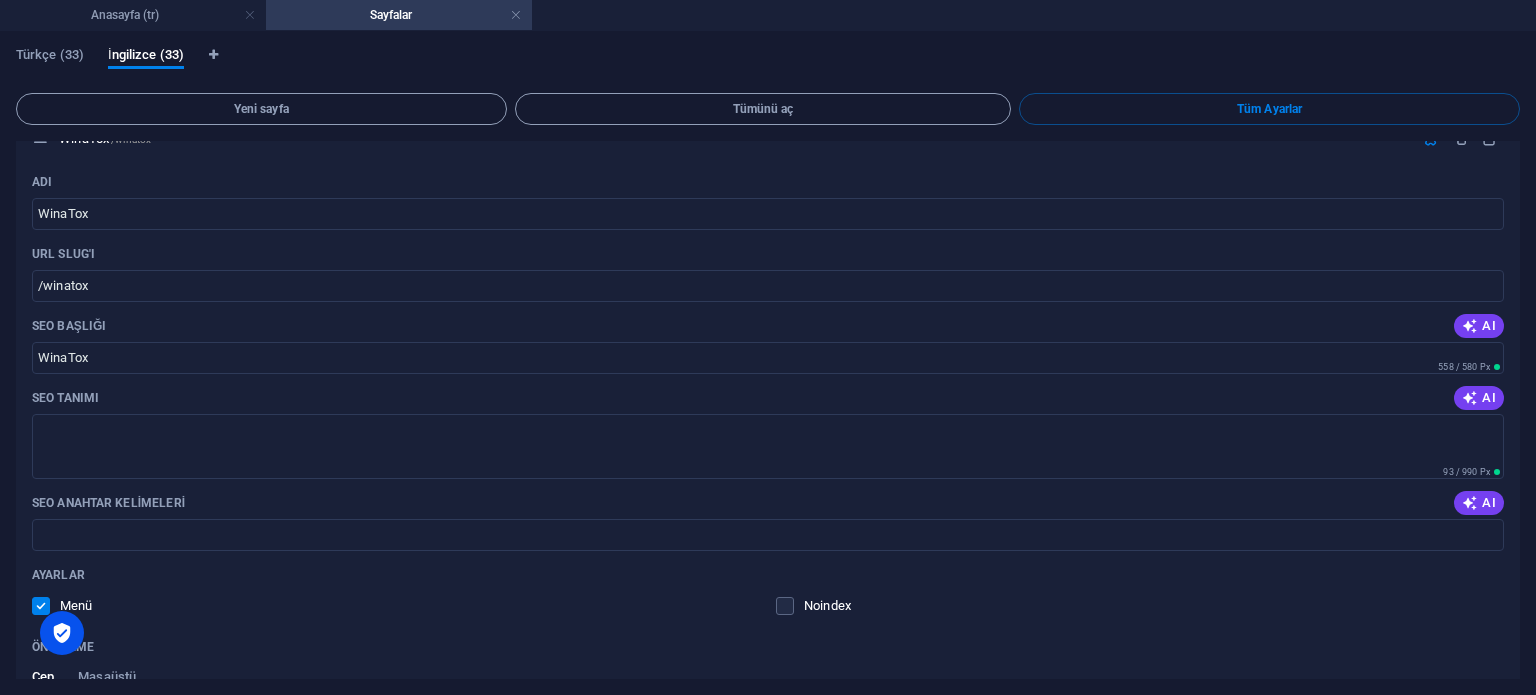 scroll, scrollTop: 24055, scrollLeft: 0, axis: vertical 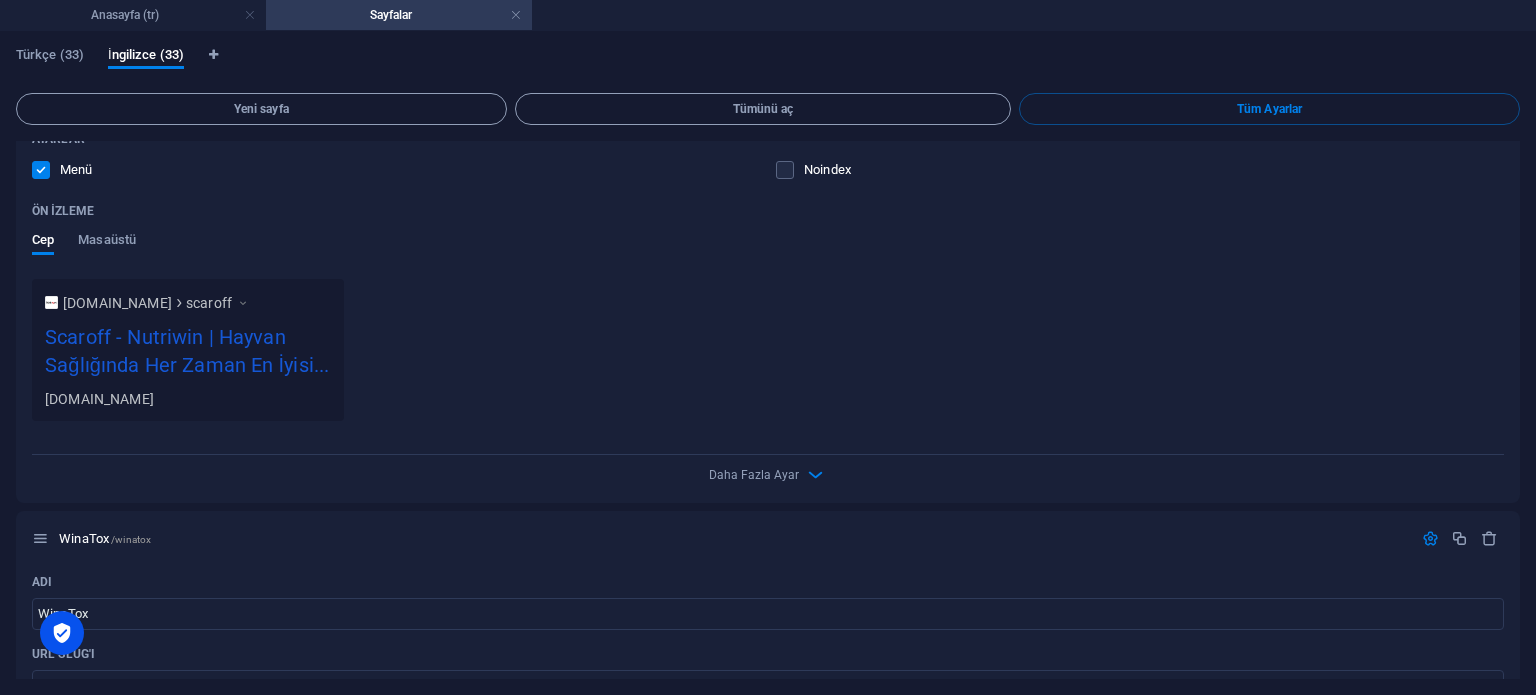 click on "Türkçe (33) İngilizce (33) Yeni sayfa Tümünü aç Tüm Ayarlar Home / Adı Home ​ URL SLUG'ı / ​ SEO Başlığı AI Nutriwin | Always the best in animal health... ​ 396 / 580 Px SEO Tanımı AI ​ 93 / 990 Px SEO Anahtar Kelimeleri AI ​ Ayarlar Menü Noindex Ön izleme Cep Masaüstü [DOMAIN_NAME] Nutriwin | Always the best in animal health... [DOMAIN_NAME] Meta etiketleri ​ Ön İzleme Görüntüsü (Açık Grafik) Dosyaları buraya sürükle, dosyaları seçmek için tıkla veya Dosyalardan ya da ücretsiz stok fotoğraf ve videolarımızdan dosyalar seçin Daha Fazla [PERSON_NAME] E-Catalog /e-catalog Adı E-Catalog ​ URL SLUG'ı /e-catalog ​ SEO Başlığı AI E-Catalog | Always the best in animal health... ​ 413 / 580 Px SEO Tanımı AI ​ 93 / 990 Px SEO Anahtar Kelimeleri AI ​ Ayarlar Menü Noindex Ön izleme Cep Masaüstü [DOMAIN_NAME] e-catalog E-Catalog | Always the best in animal health... [DOMAIN_NAME] Meta etiketleri ​ Ön İzleme Görüntüsü (Açık Grafik) Adı ​" at bounding box center [768, 363] 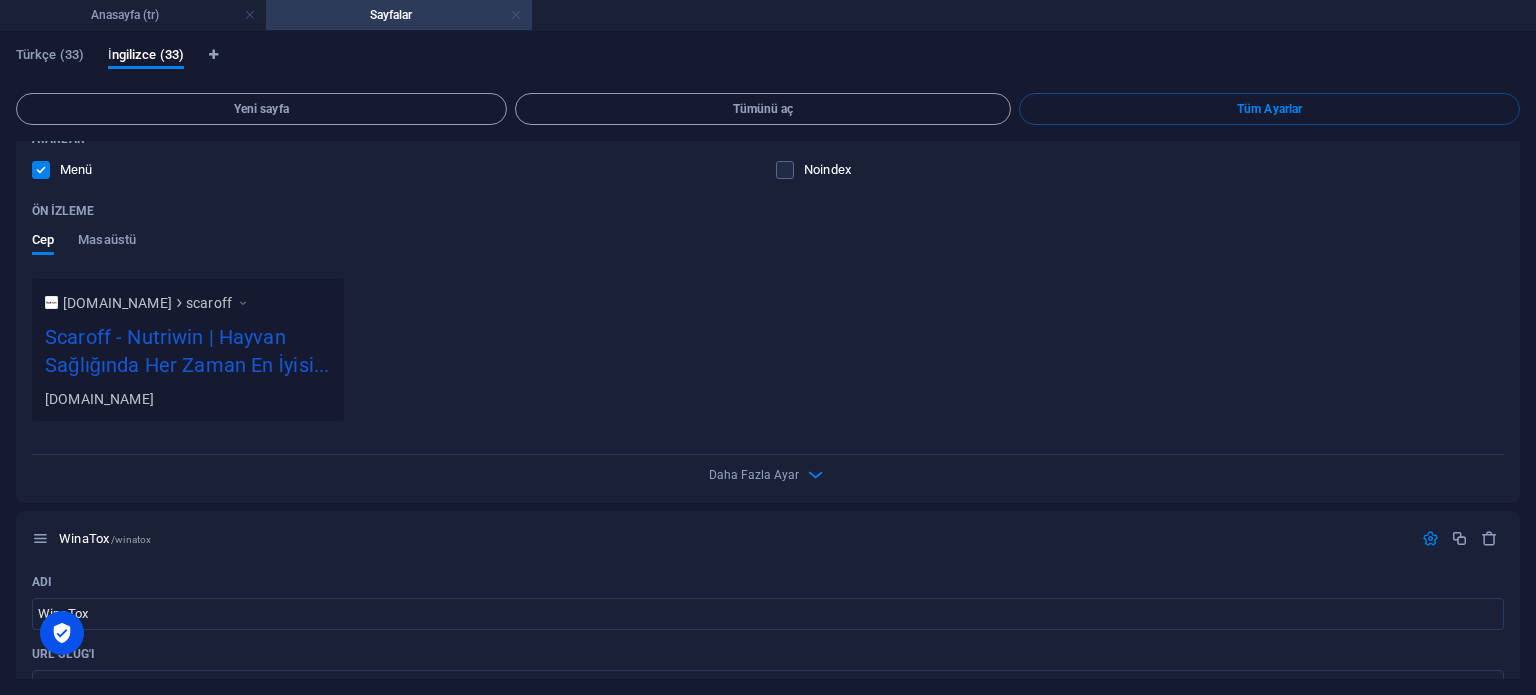 click at bounding box center (516, 15) 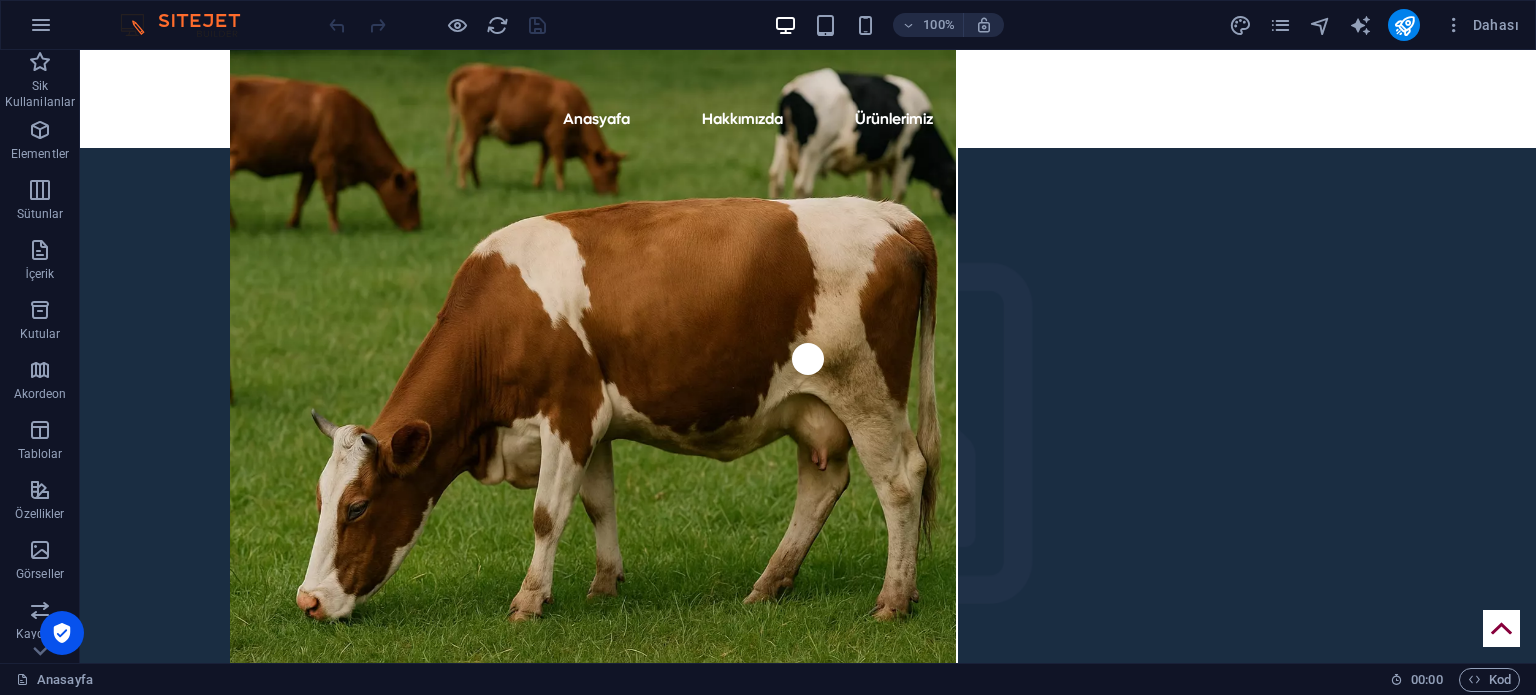 scroll, scrollTop: 9982, scrollLeft: 0, axis: vertical 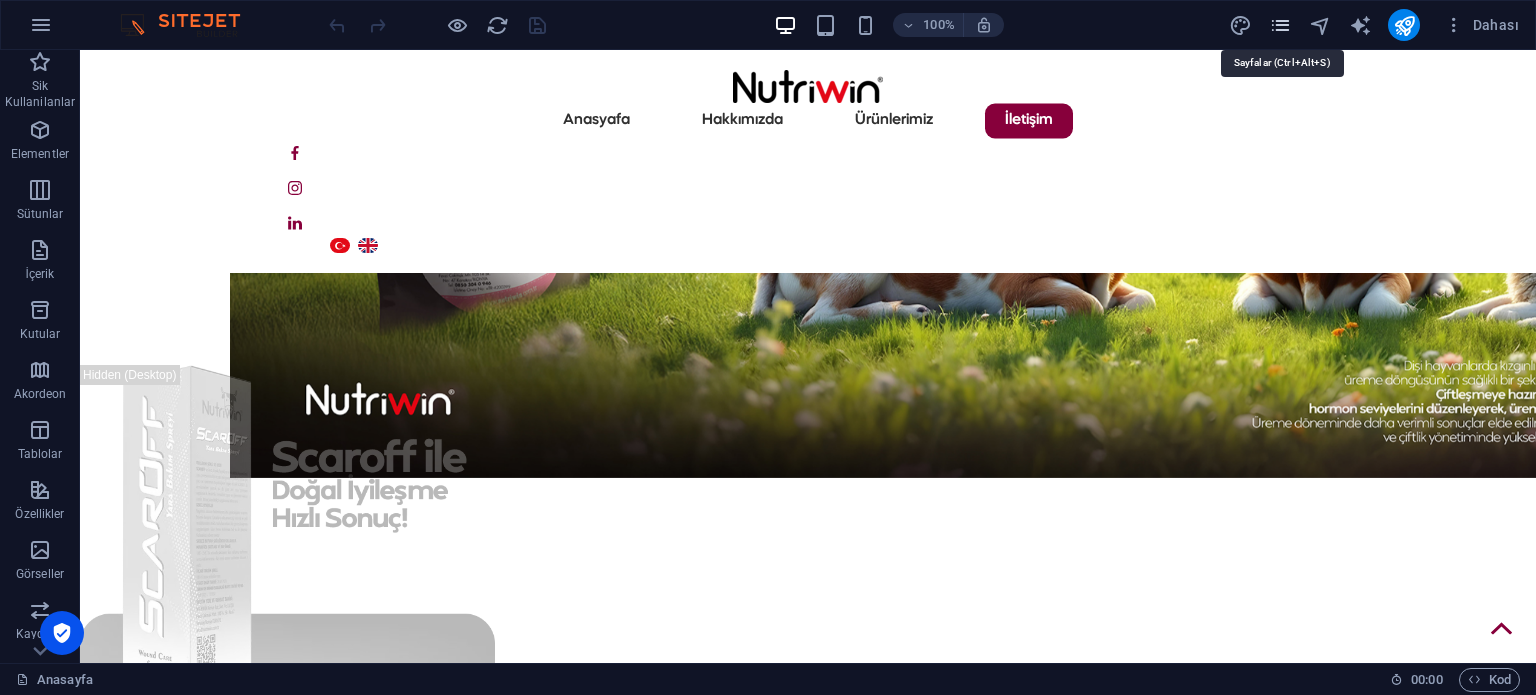 click at bounding box center [1280, 25] 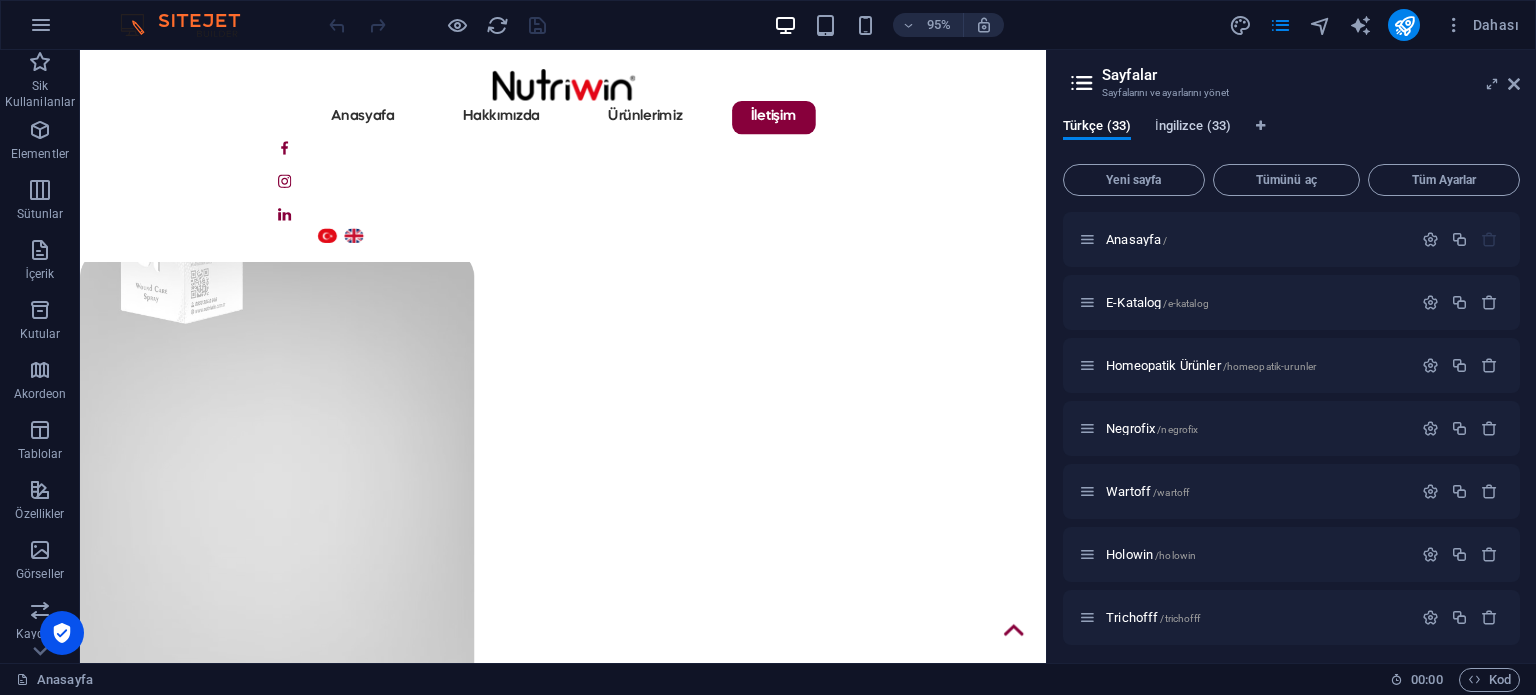 click on "İngilizce (33)" at bounding box center (1193, 128) 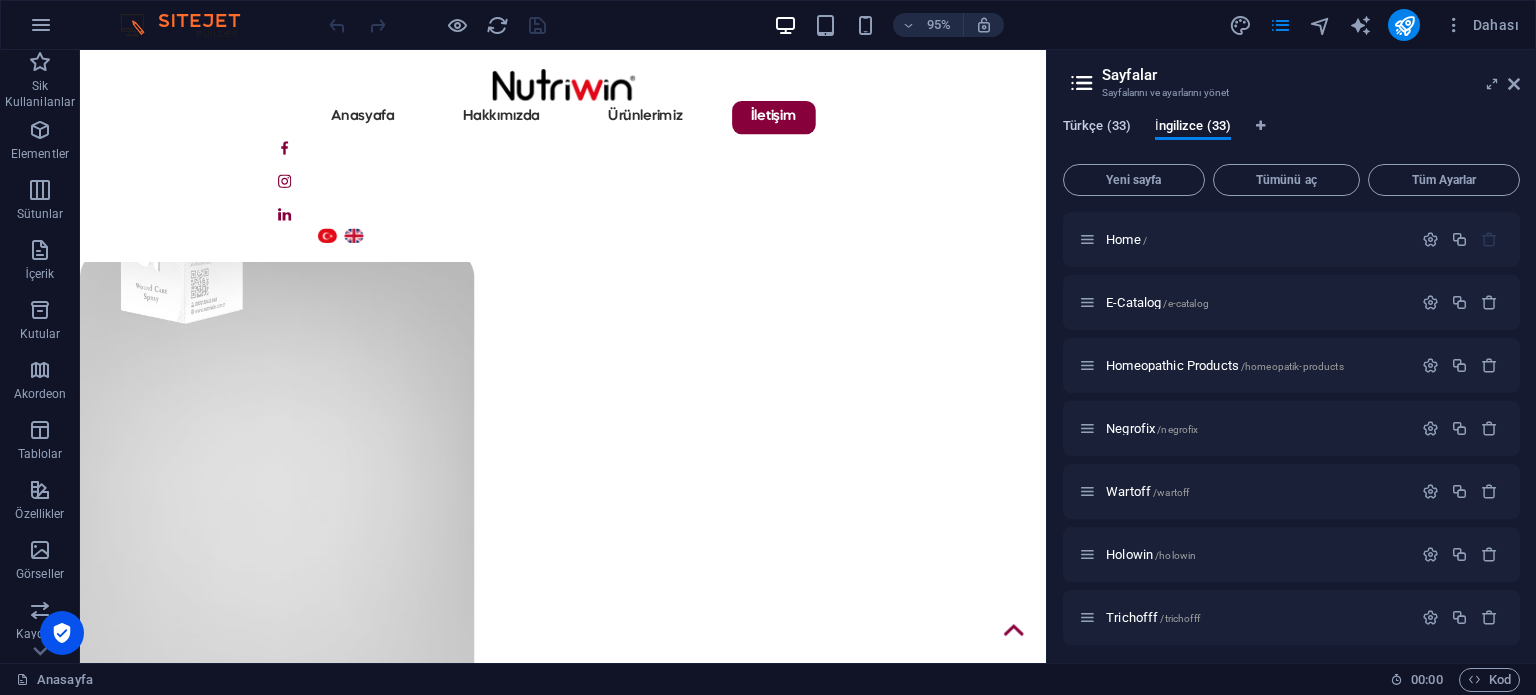 click on "Türkçe (33)" at bounding box center (1097, 128) 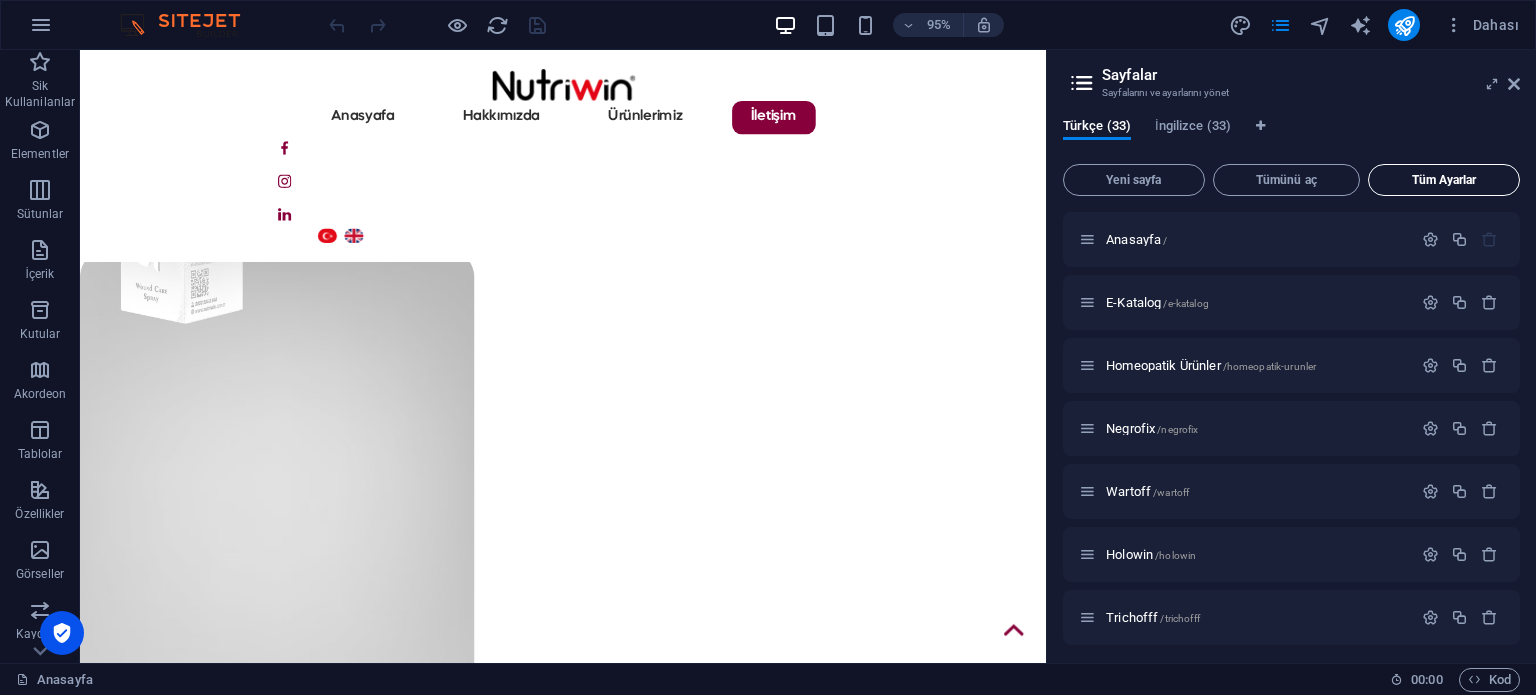 click on "Tüm Ayarlar" at bounding box center [1444, 180] 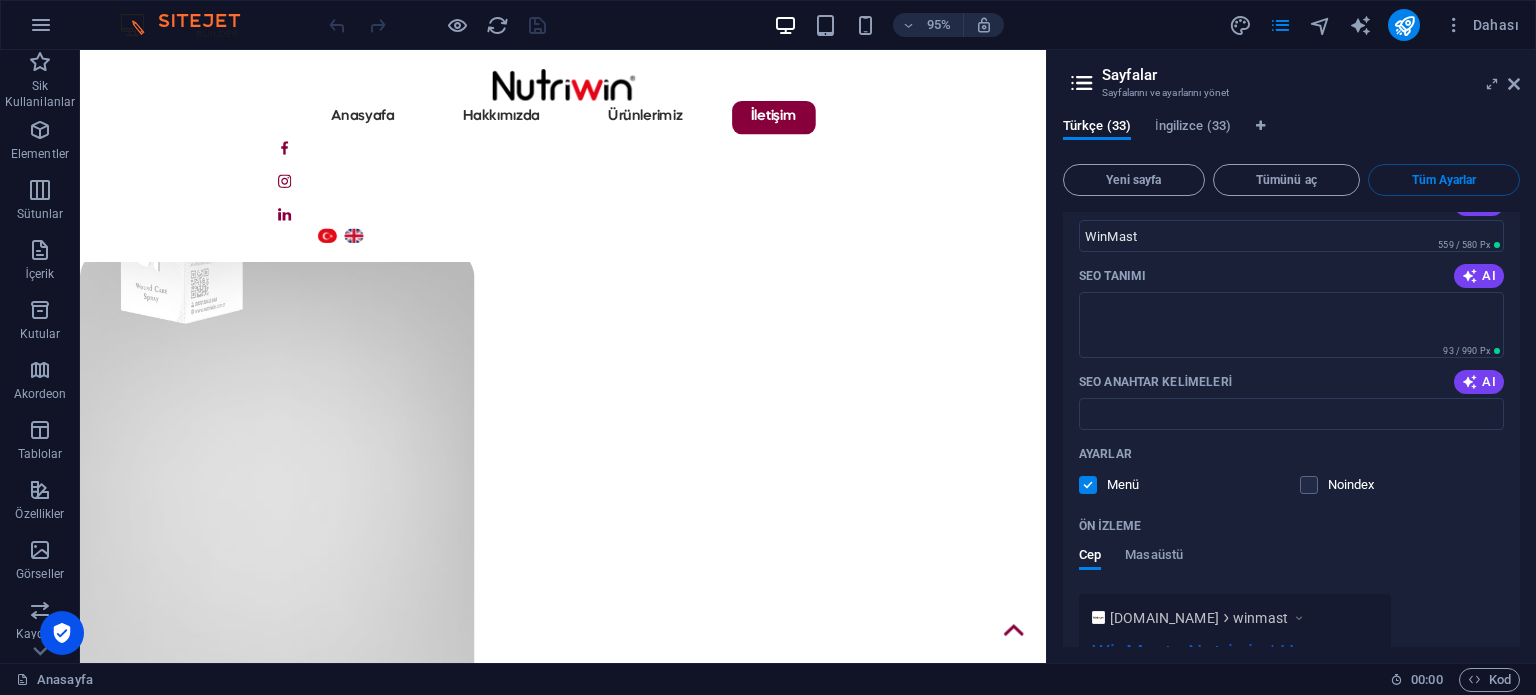 scroll, scrollTop: 25028, scrollLeft: 0, axis: vertical 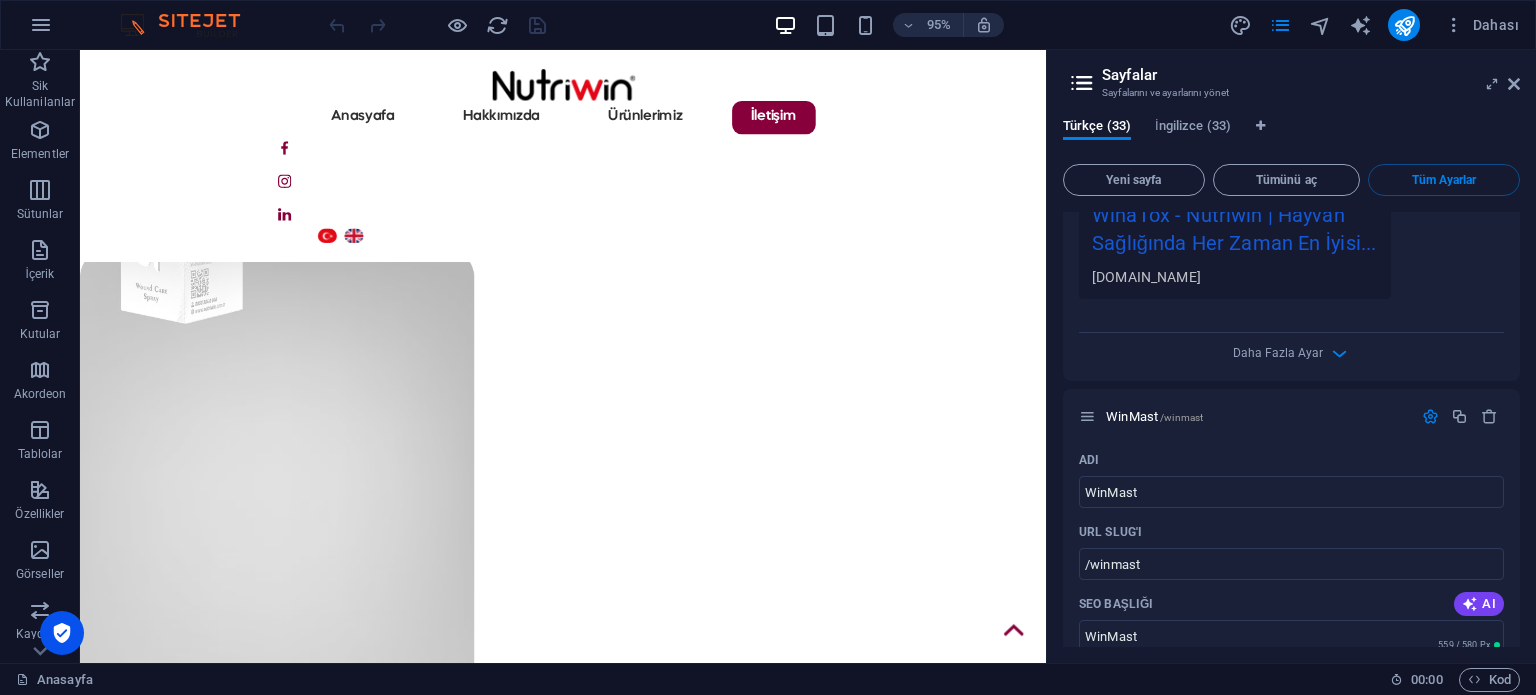 drag, startPoint x: 1520, startPoint y: 607, endPoint x: 1521, endPoint y: 292, distance: 315.0016 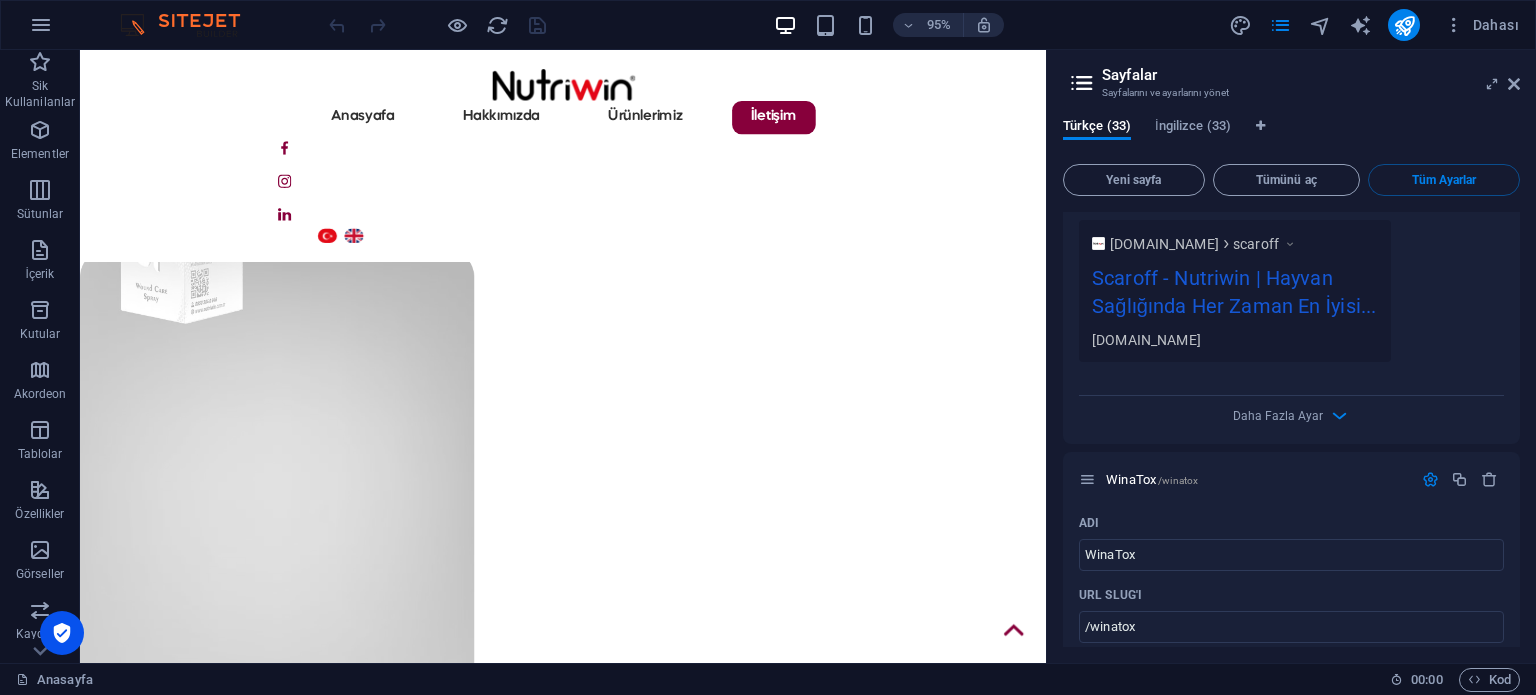 scroll, scrollTop: 24128, scrollLeft: 0, axis: vertical 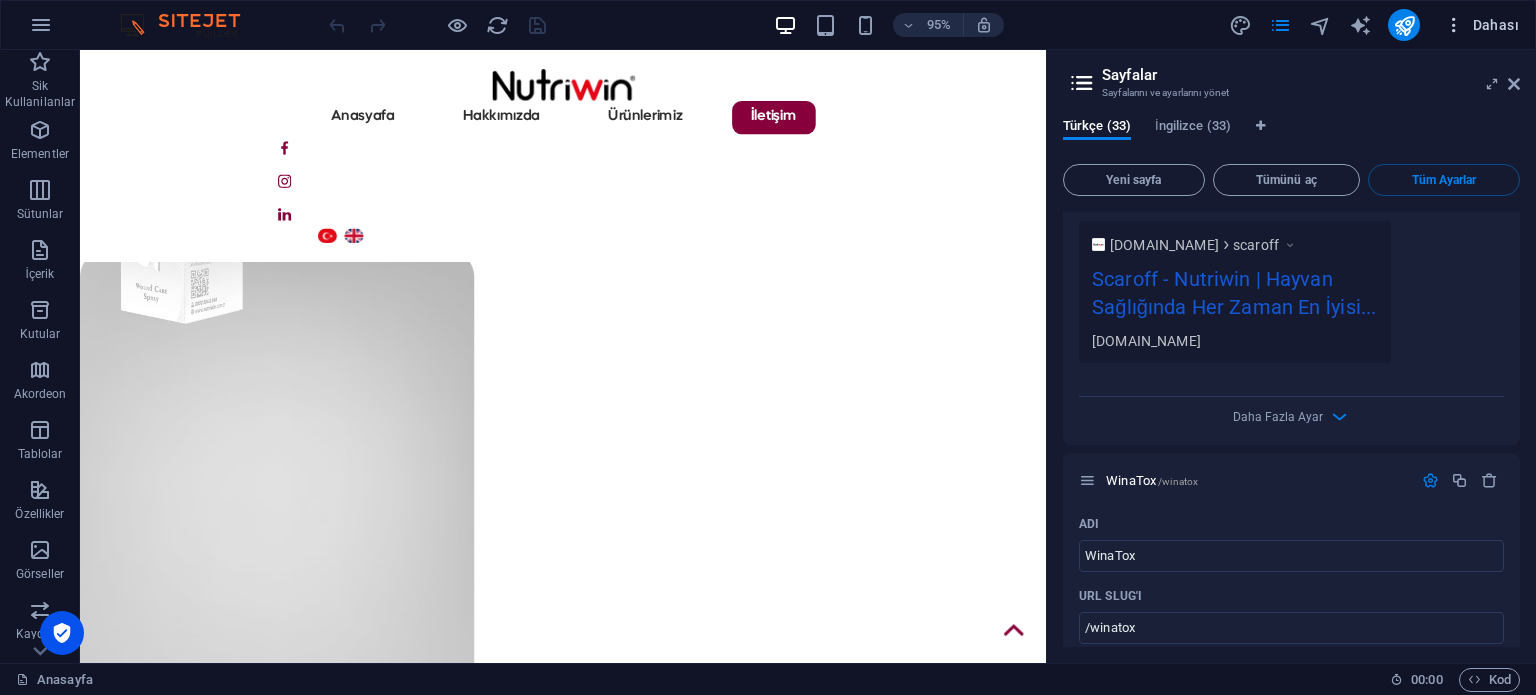 click on "Dahası" at bounding box center [1481, 25] 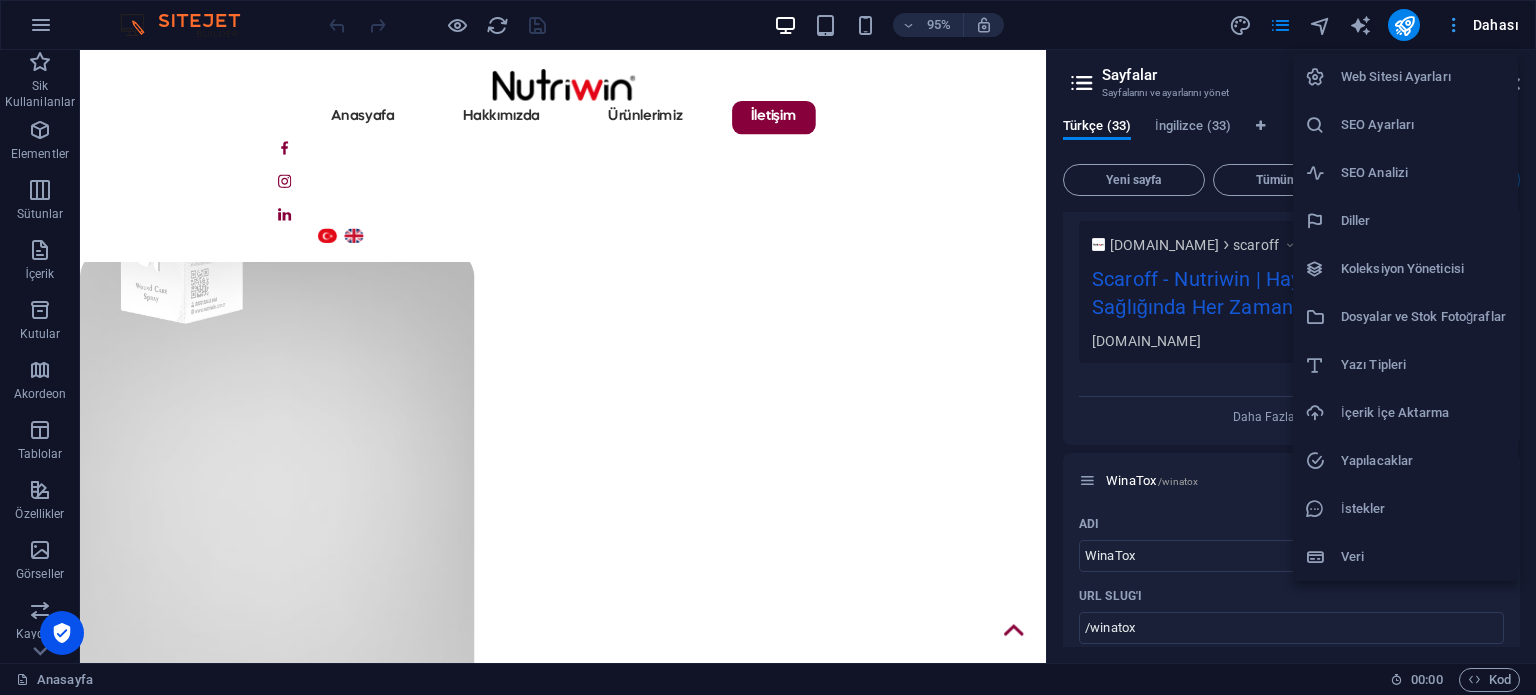 click at bounding box center [768, 347] 